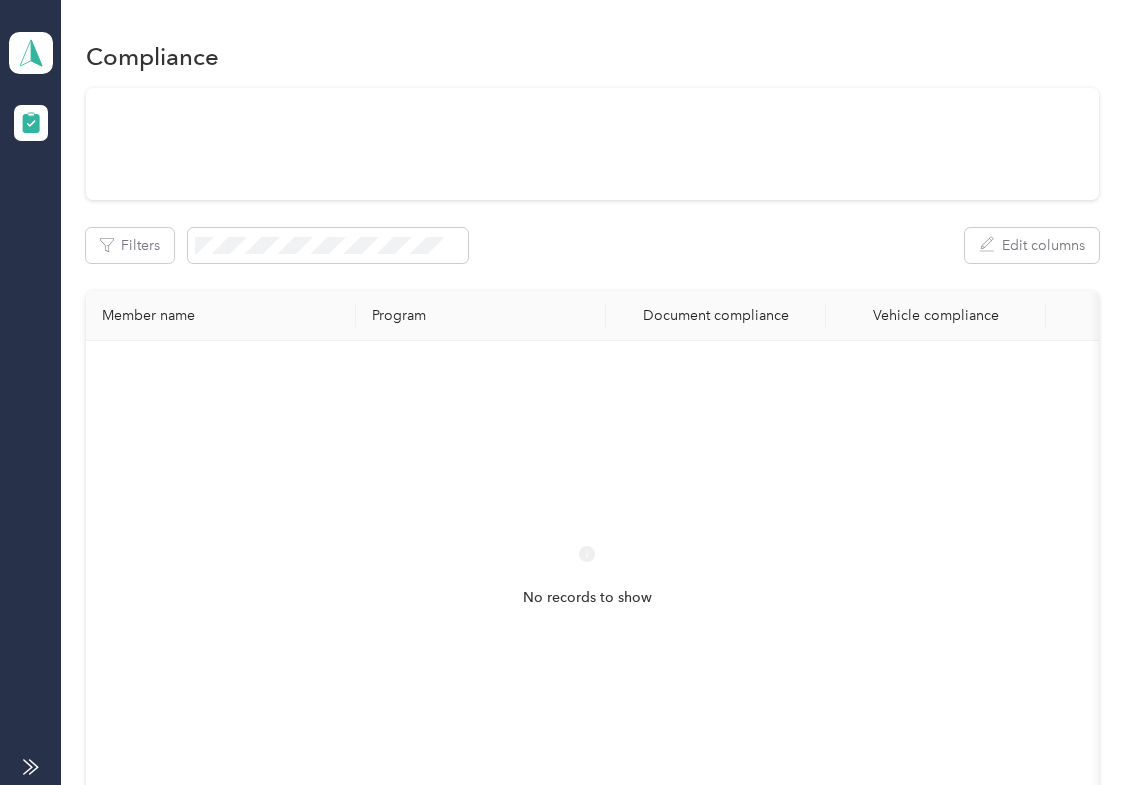 scroll, scrollTop: 0, scrollLeft: 0, axis: both 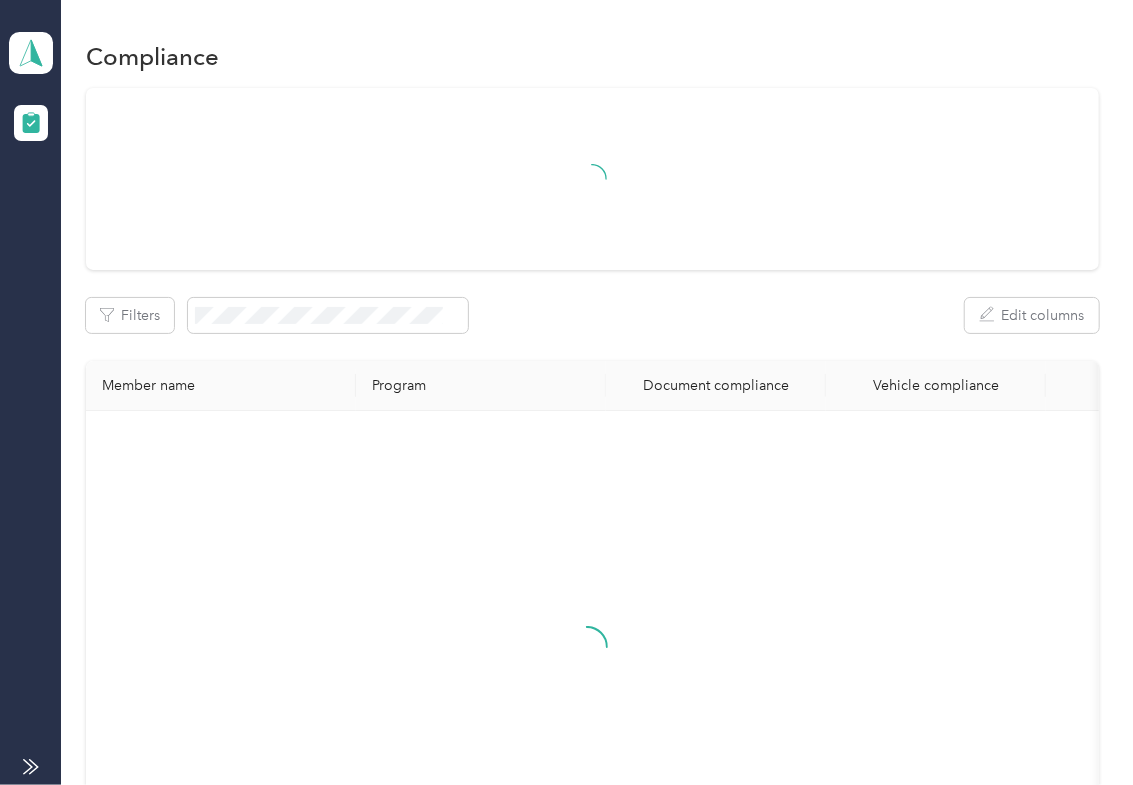 click at bounding box center (592, 179) 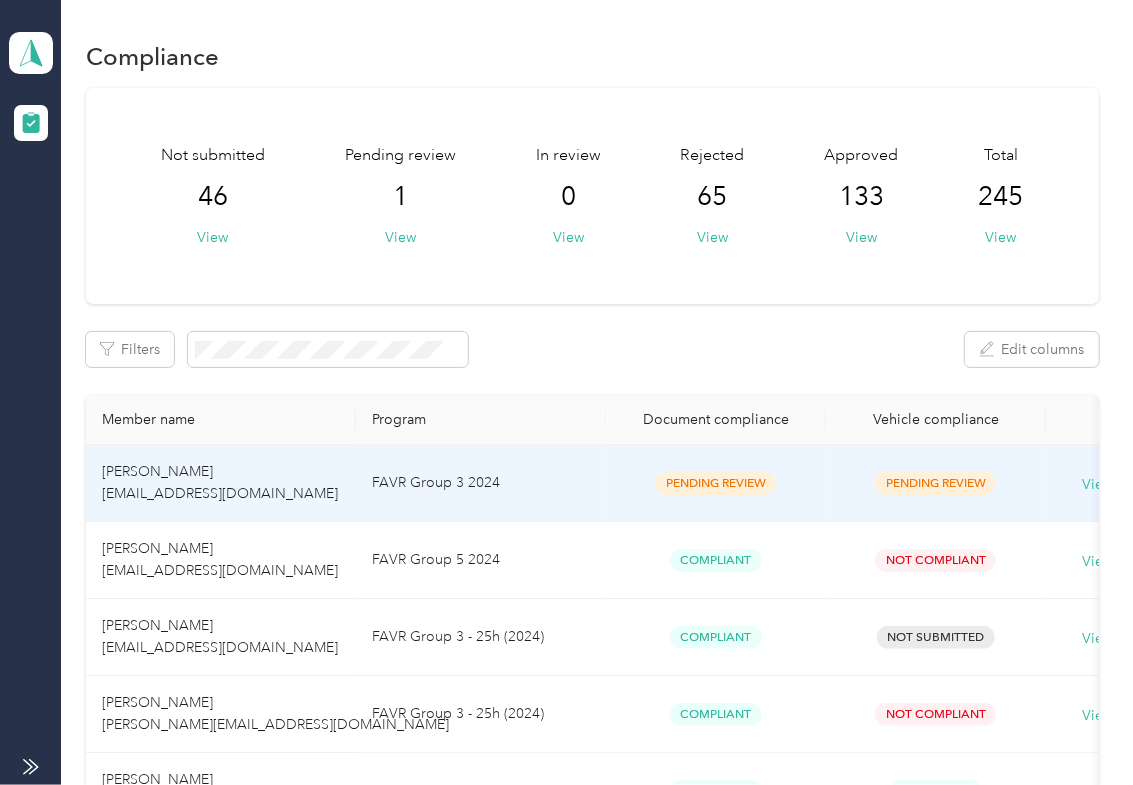 click on "FAVR Group 3 2024" at bounding box center [481, 483] 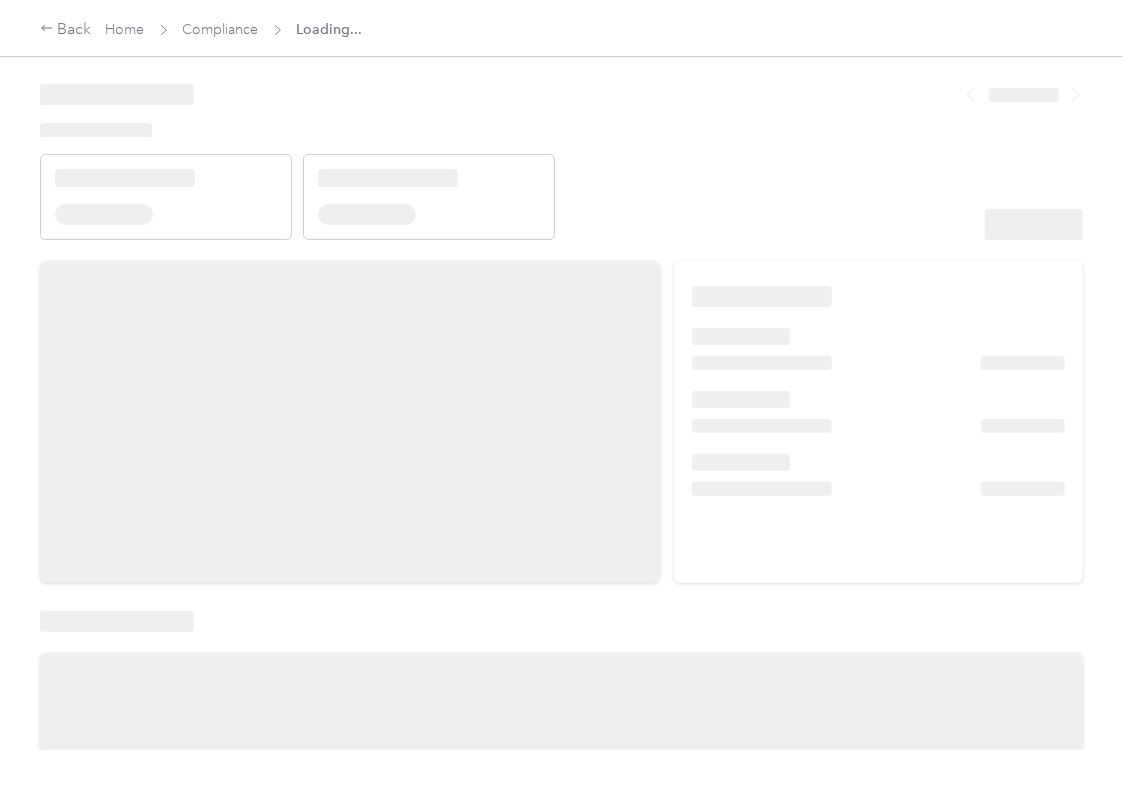 click at bounding box center (350, 422) 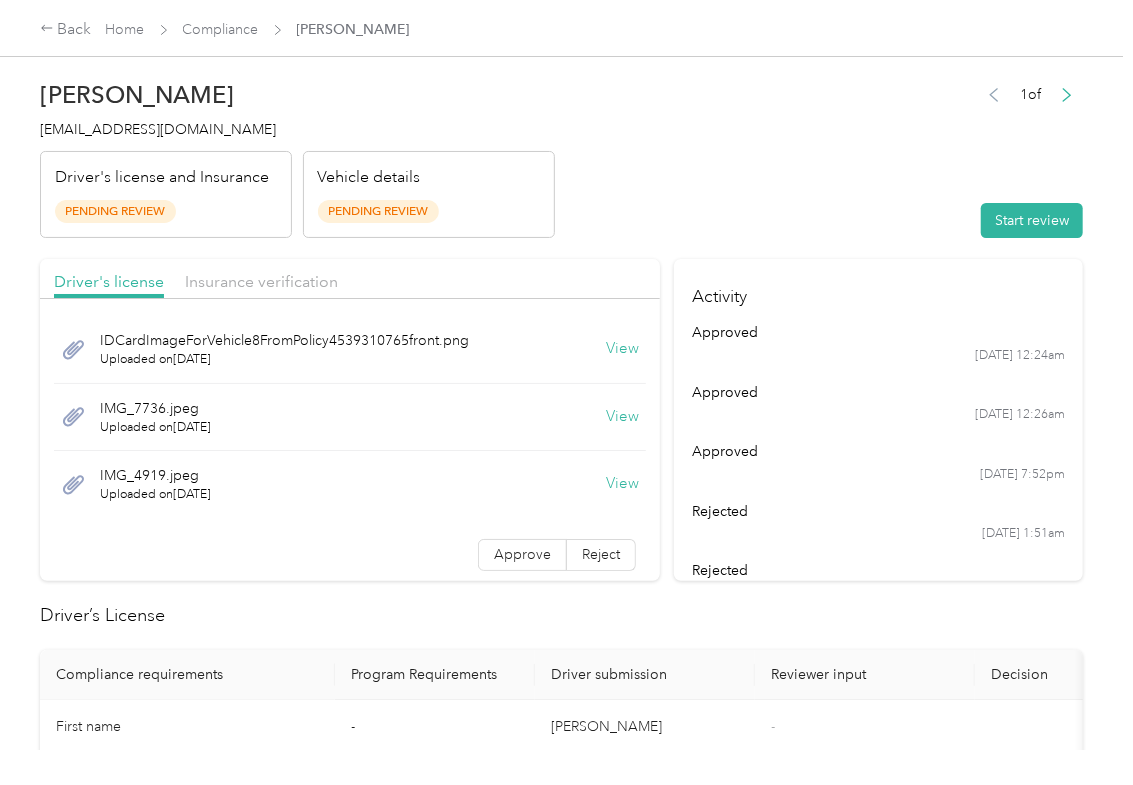 click on "[PERSON_NAME]	 [EMAIL_ADDRESS][DOMAIN_NAME] Driver's license and Insurance Pending Review Vehicle details Pending Review 1  of  Start review" at bounding box center (561, 154) 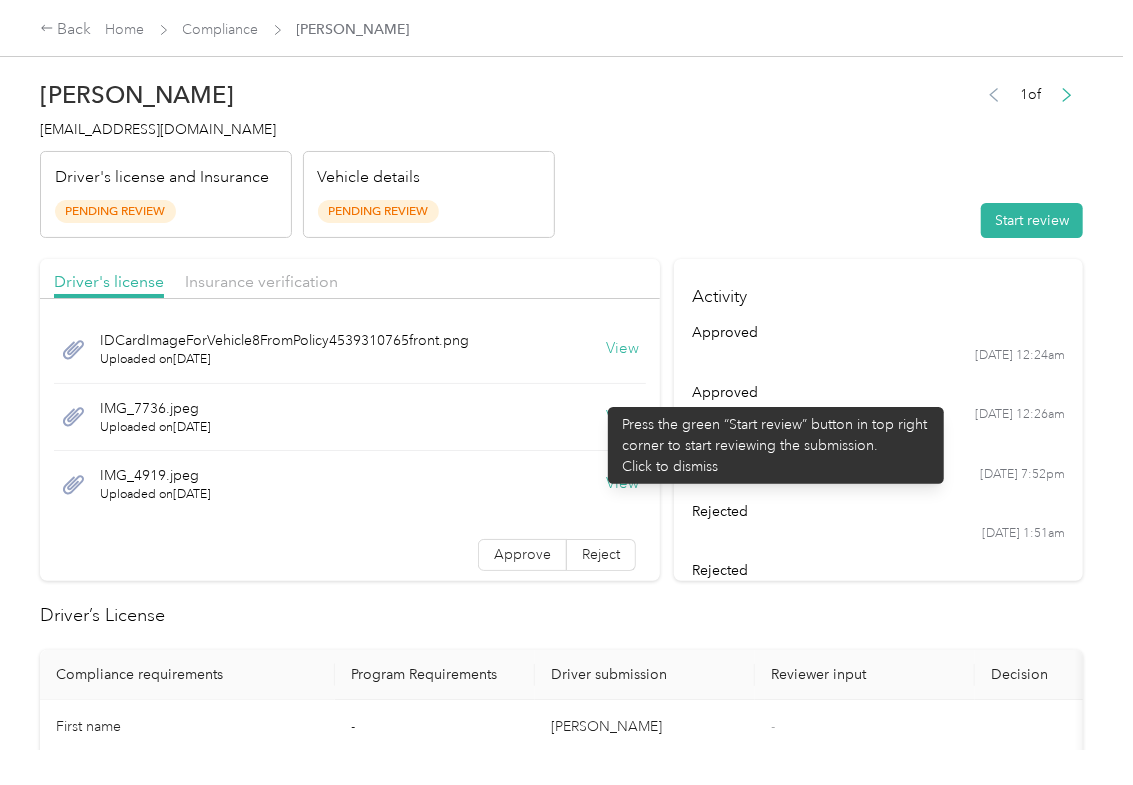 click on "View" at bounding box center [622, 417] 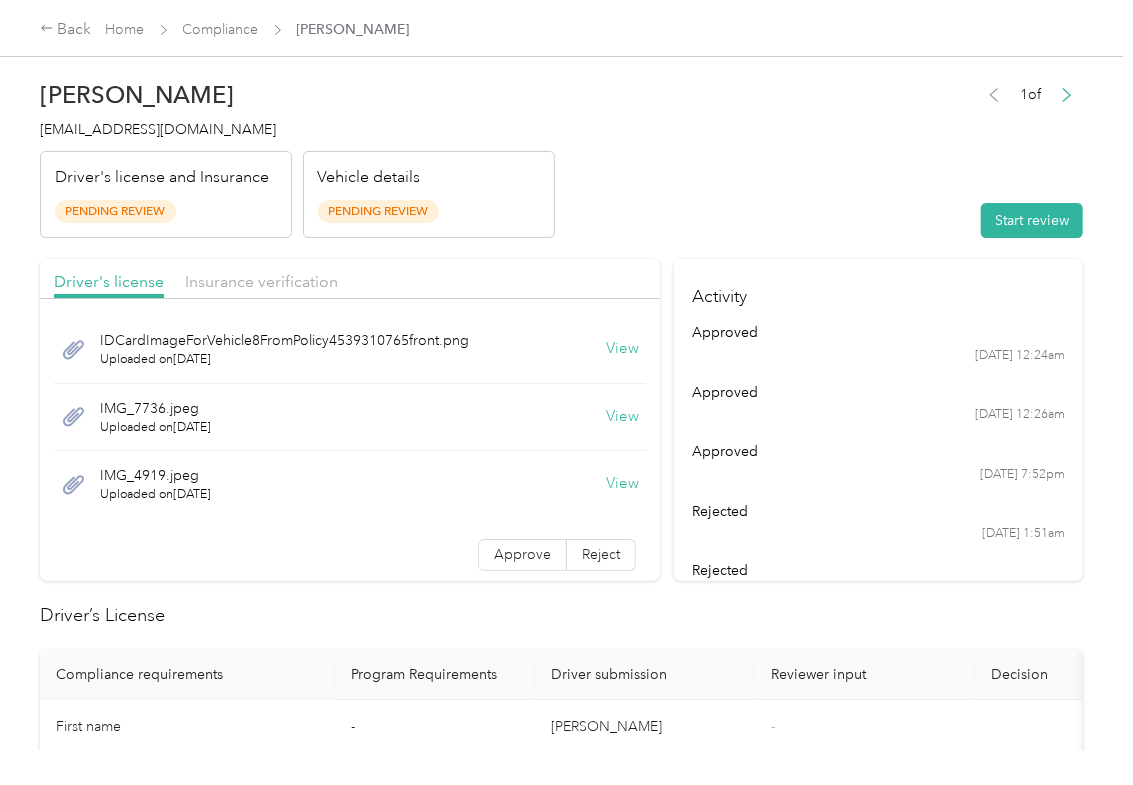 click on "View" at bounding box center [622, 484] 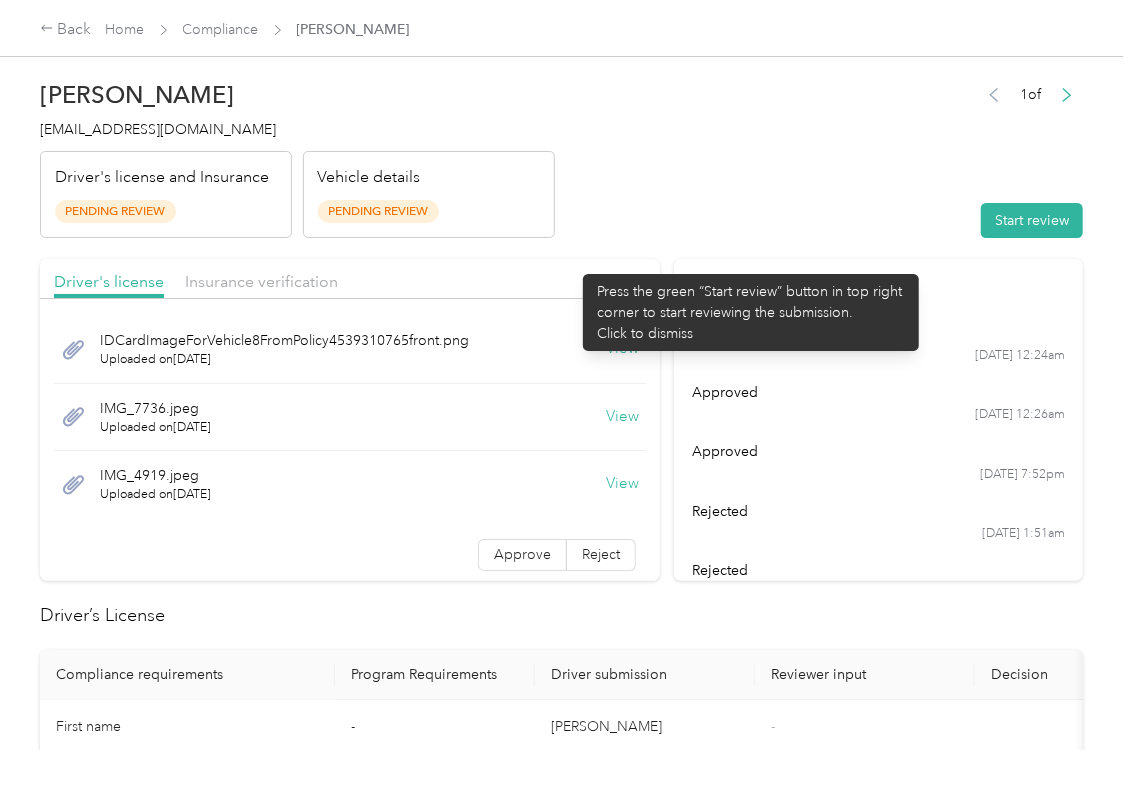 drag, startPoint x: 573, startPoint y: 264, endPoint x: 362, endPoint y: 272, distance: 211.15161 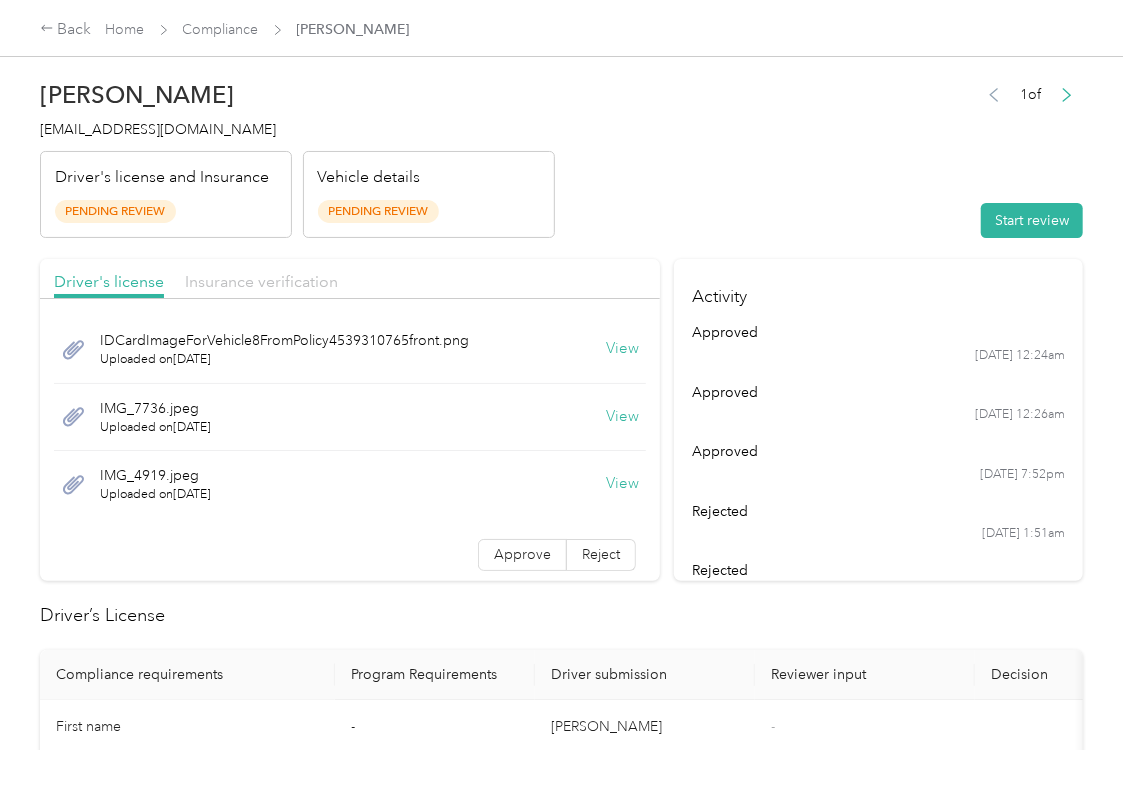 click on "Insurance verification" at bounding box center [261, 281] 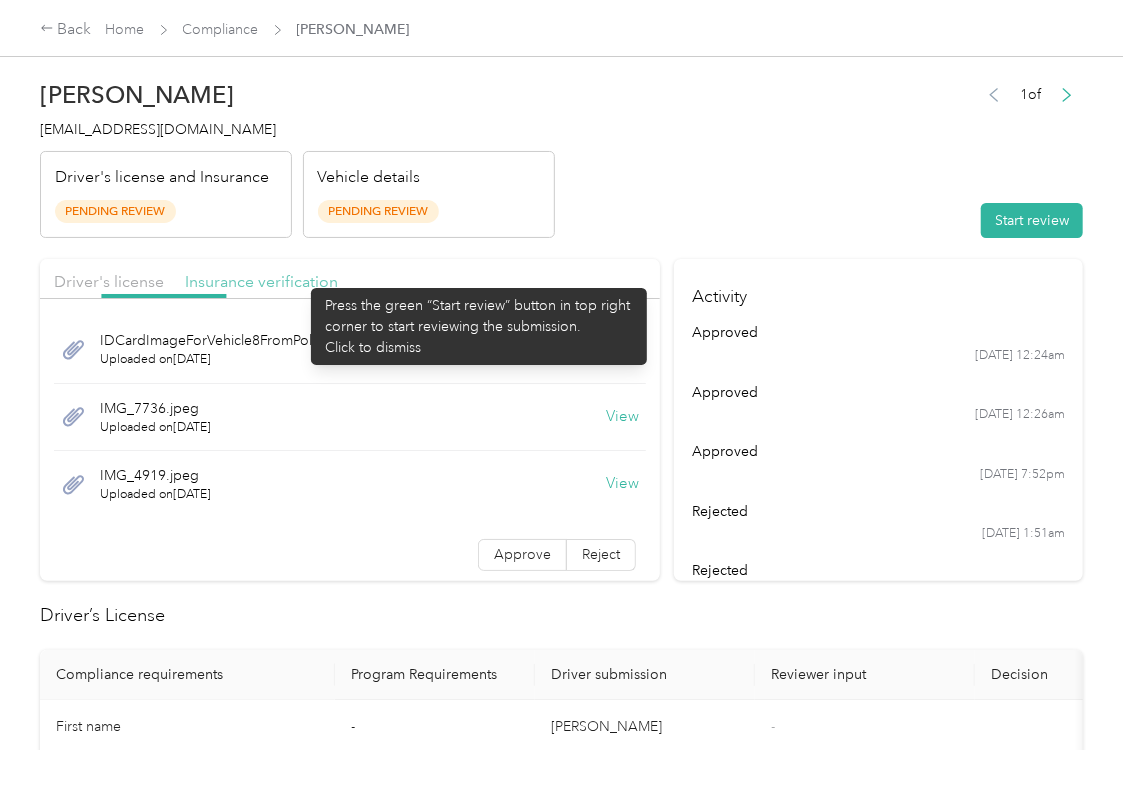 click on "Insurance verification" at bounding box center (261, 281) 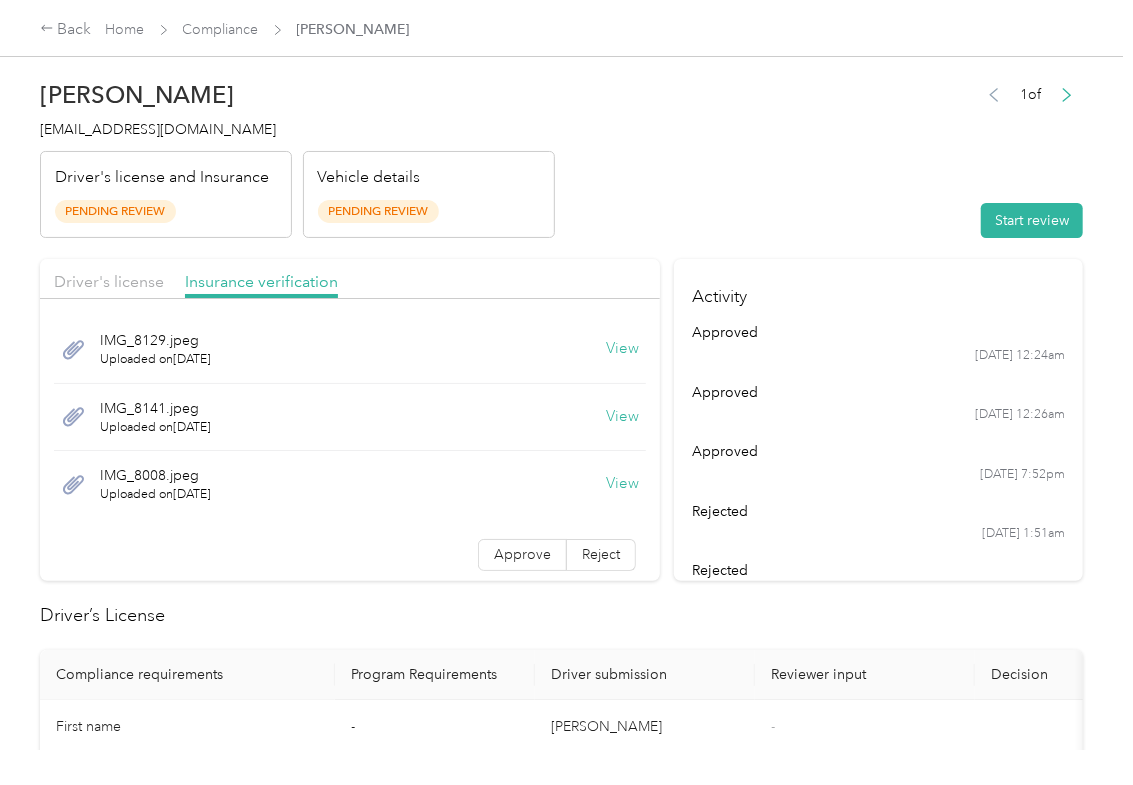 click on "View" at bounding box center (622, 349) 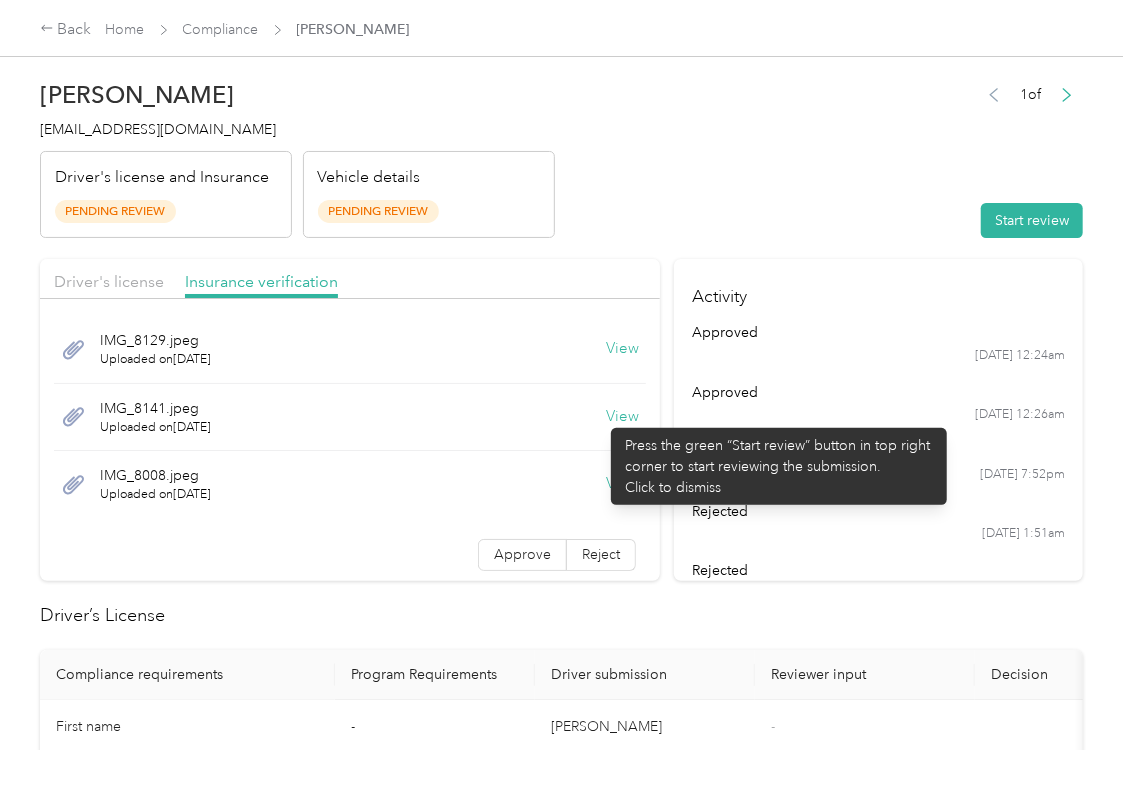 click on "View" at bounding box center (622, 417) 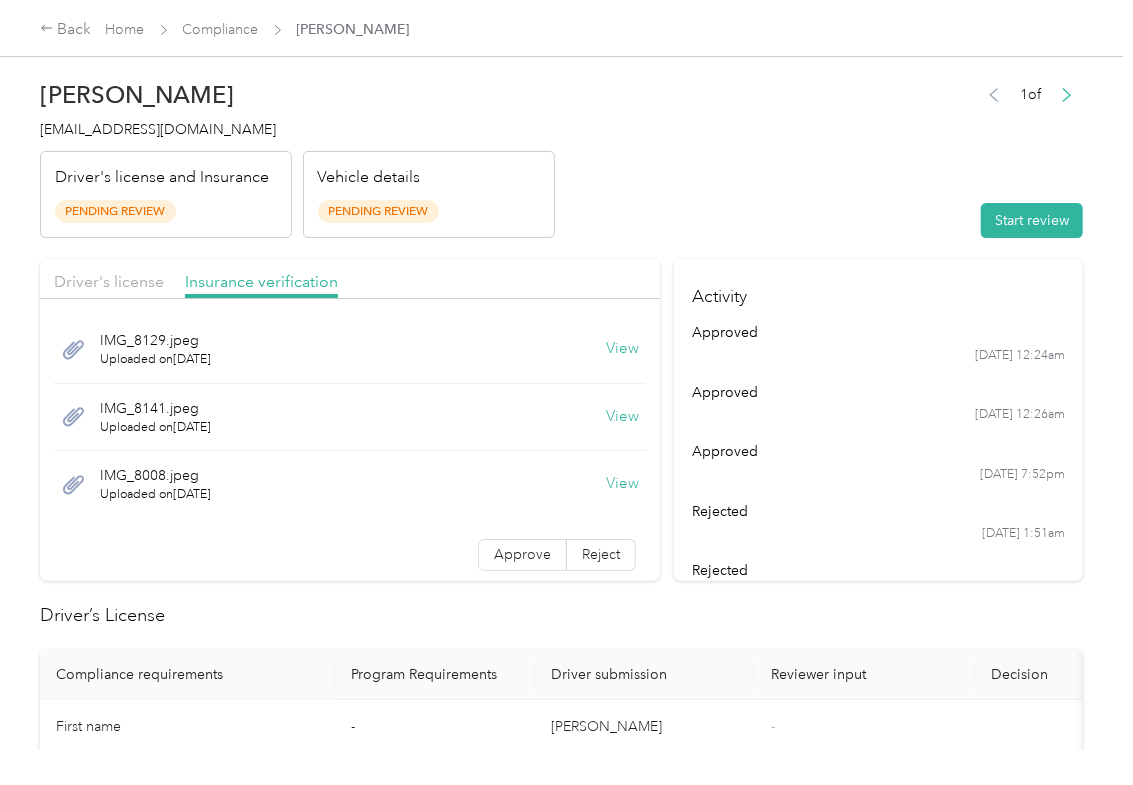 click on "View" at bounding box center [622, 484] 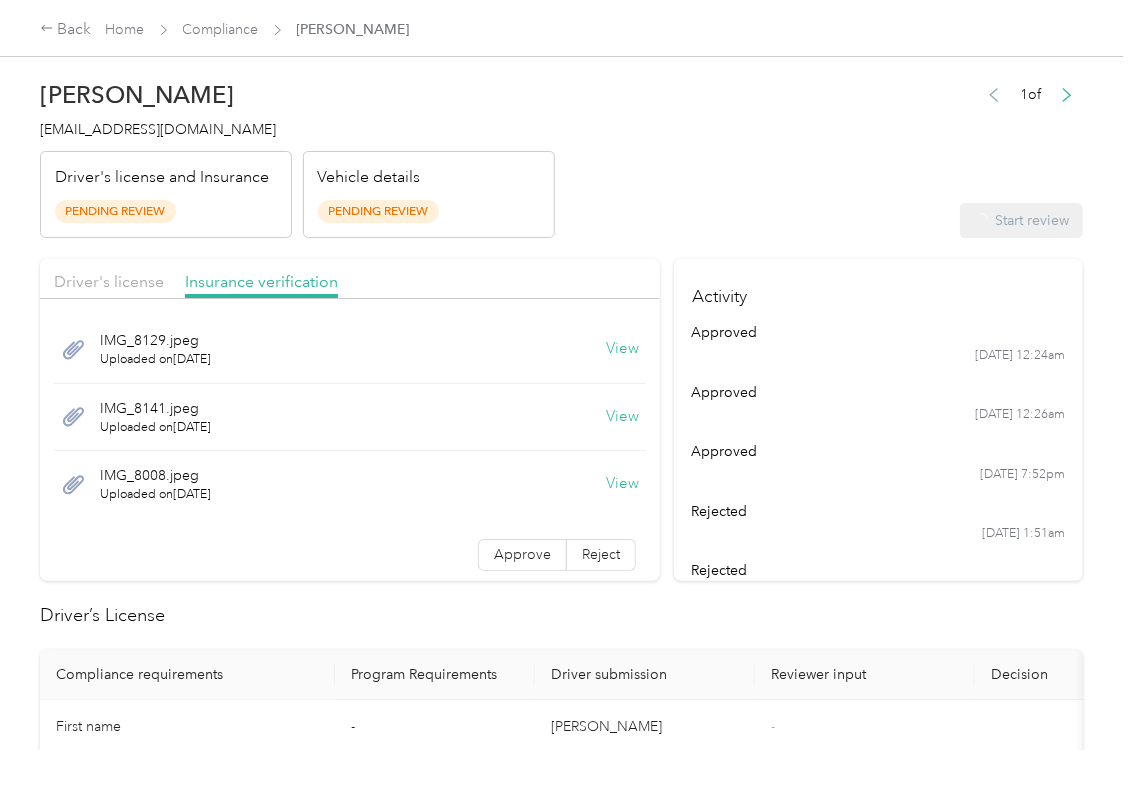 click on "Driver's license Insurance verification" at bounding box center [350, 279] 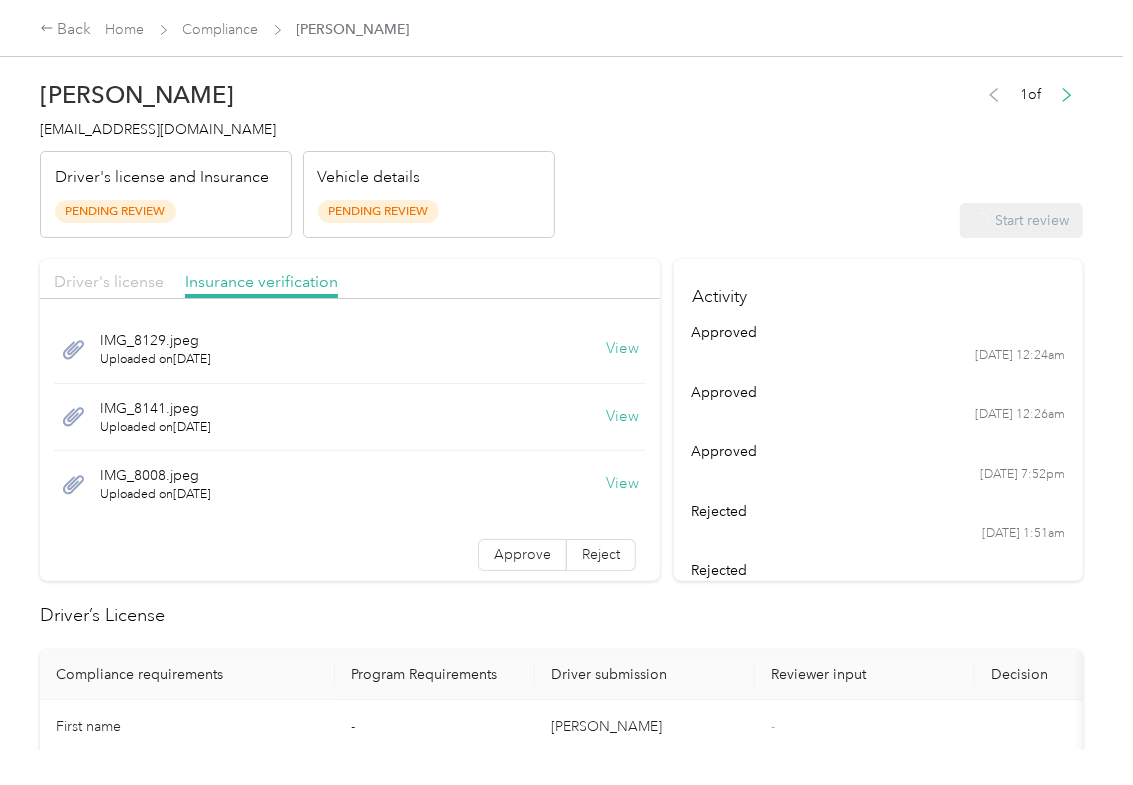 click on "Driver's license" at bounding box center [109, 281] 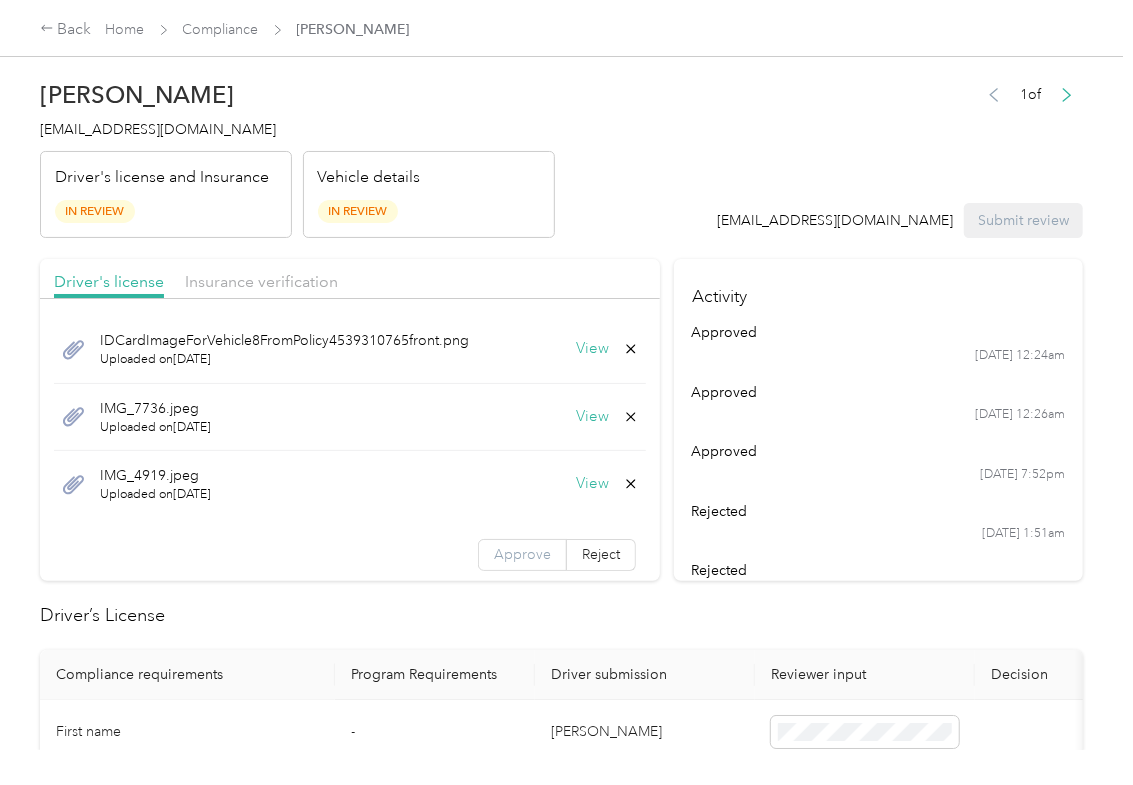 click on "Approve" at bounding box center [522, 554] 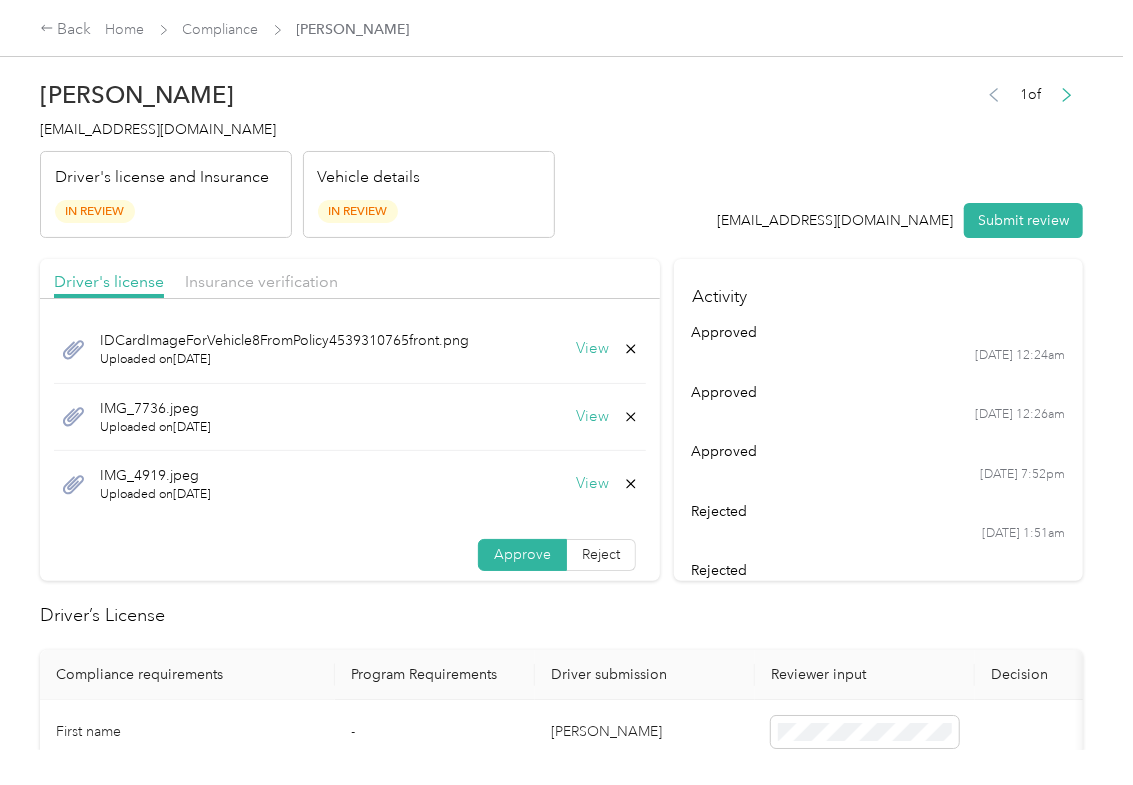 click on "Approve" at bounding box center (522, 554) 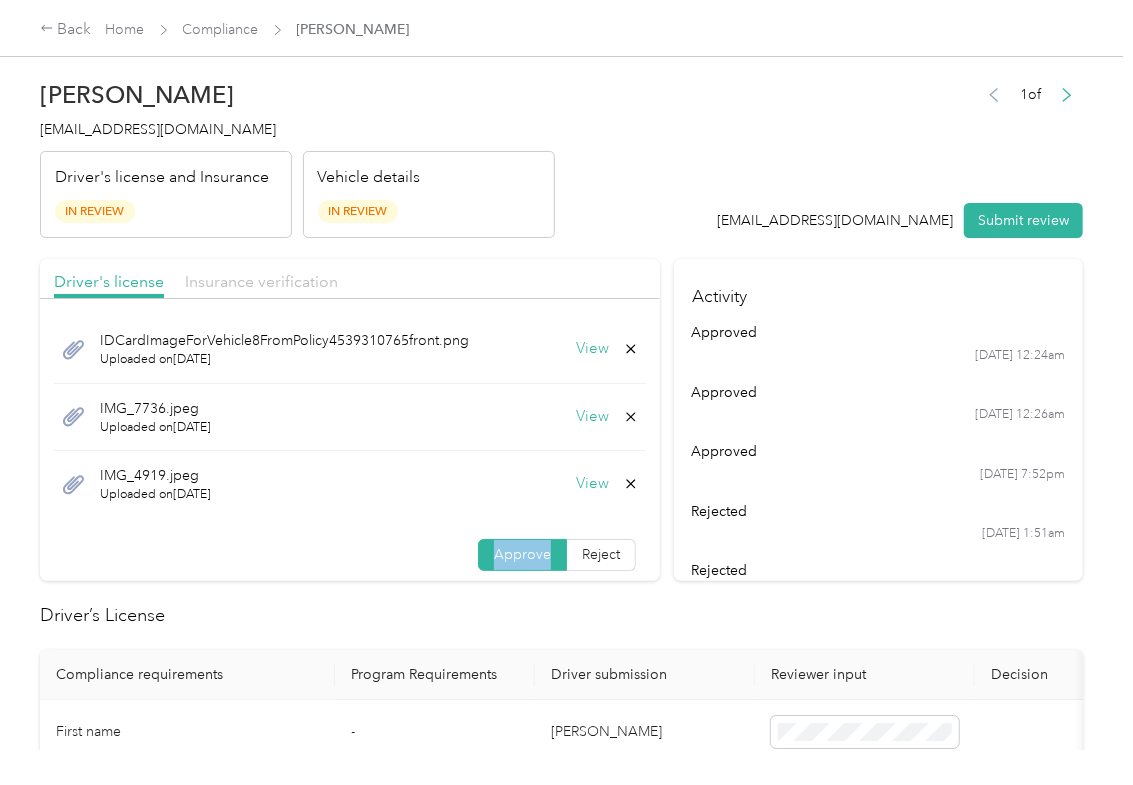 click on "Insurance verification" at bounding box center [261, 281] 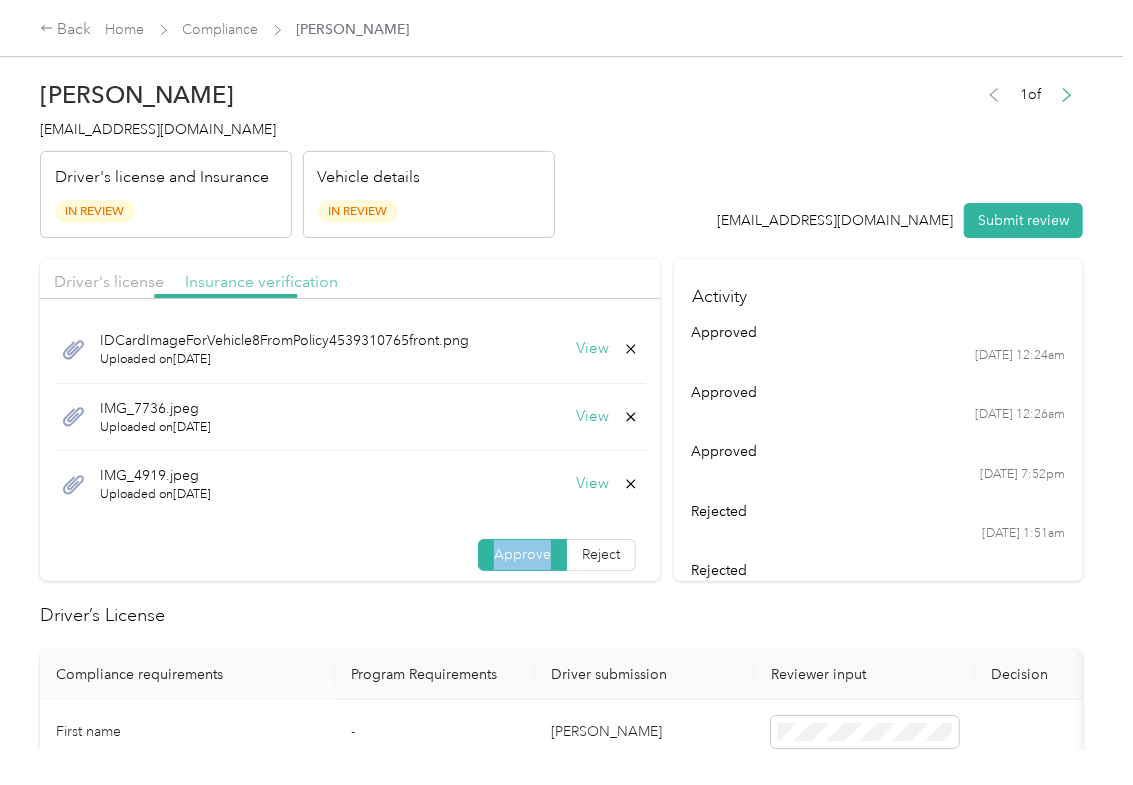 drag, startPoint x: 278, startPoint y: 273, endPoint x: 285, endPoint y: 302, distance: 29.832869 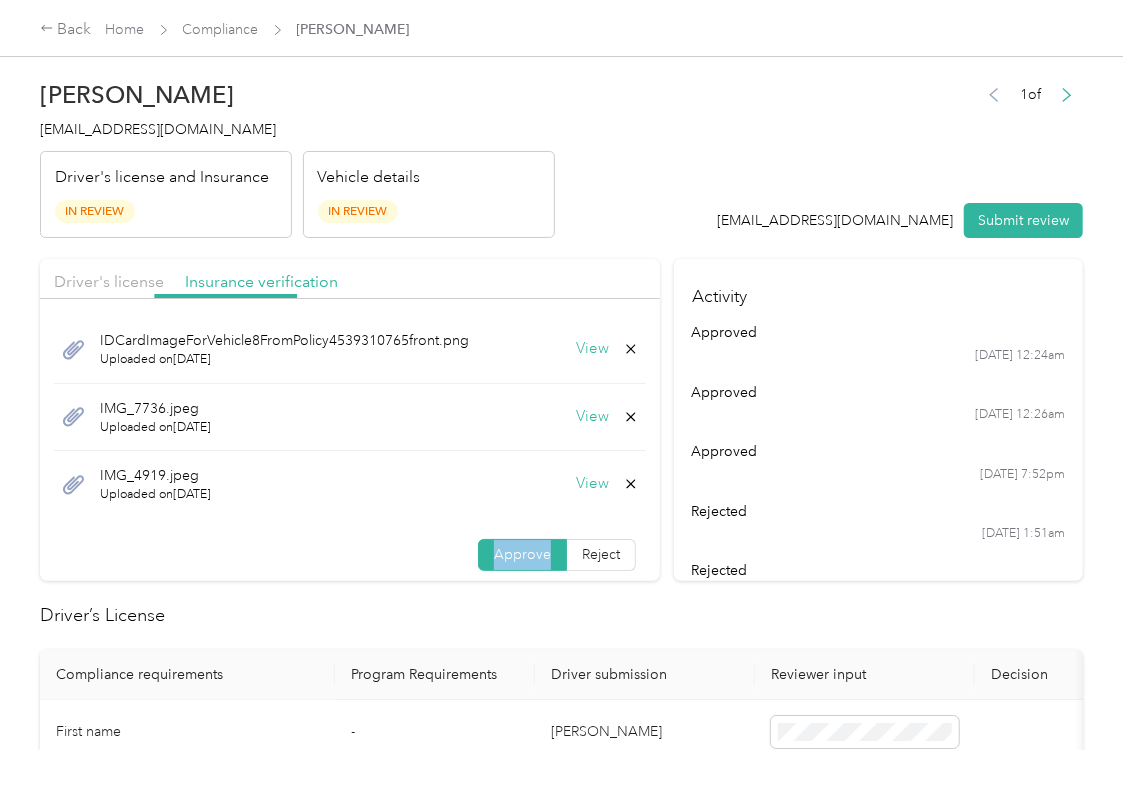 click on "Insurance verification" at bounding box center [261, 281] 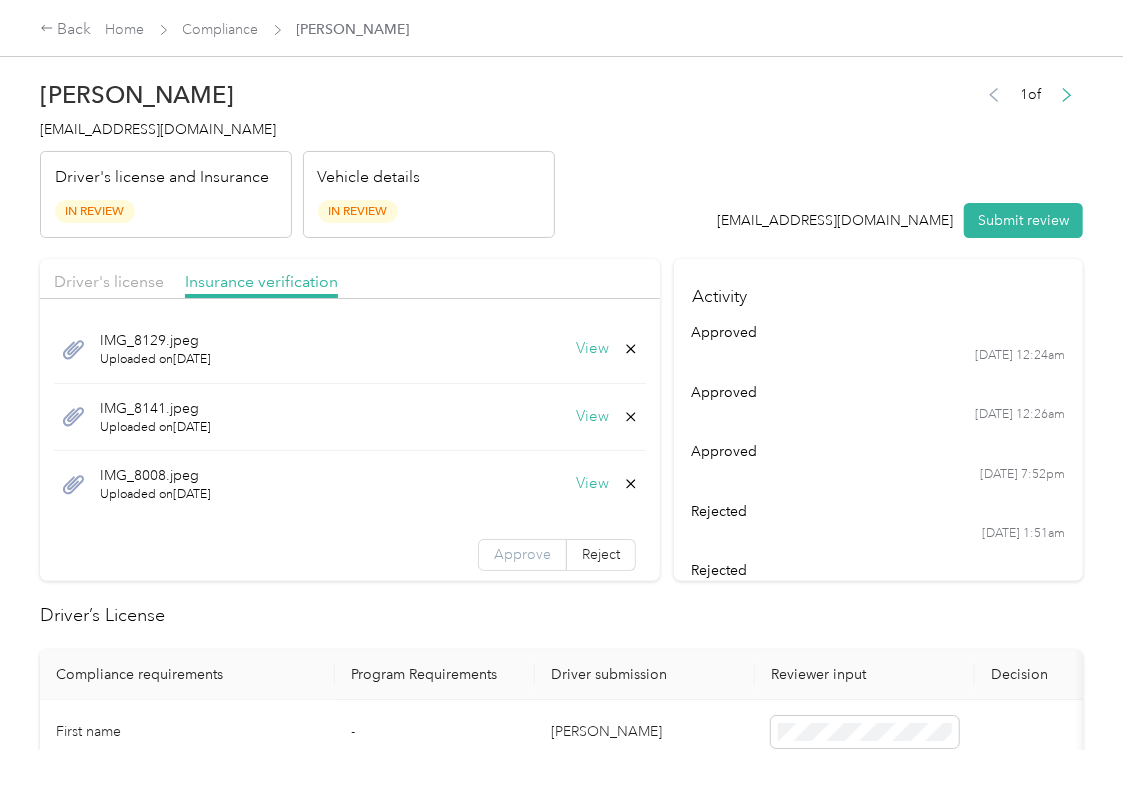click on "Approve" at bounding box center [522, 554] 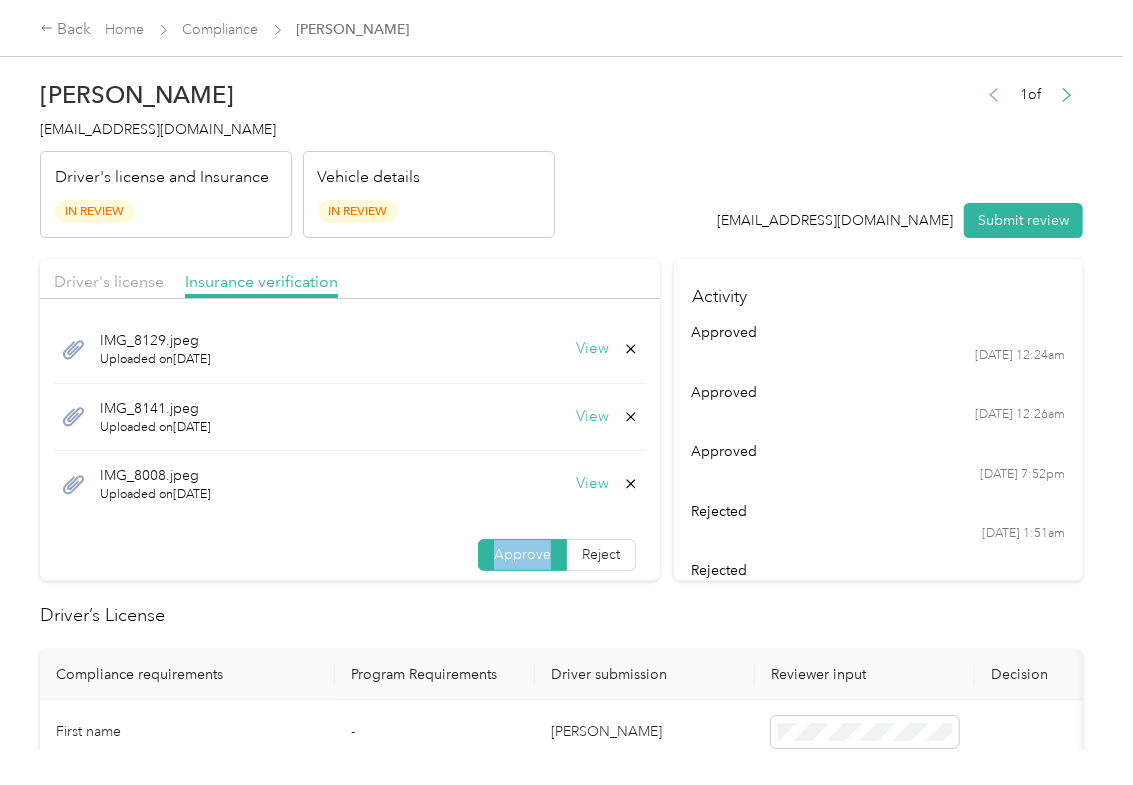 click on "Approve" at bounding box center [522, 554] 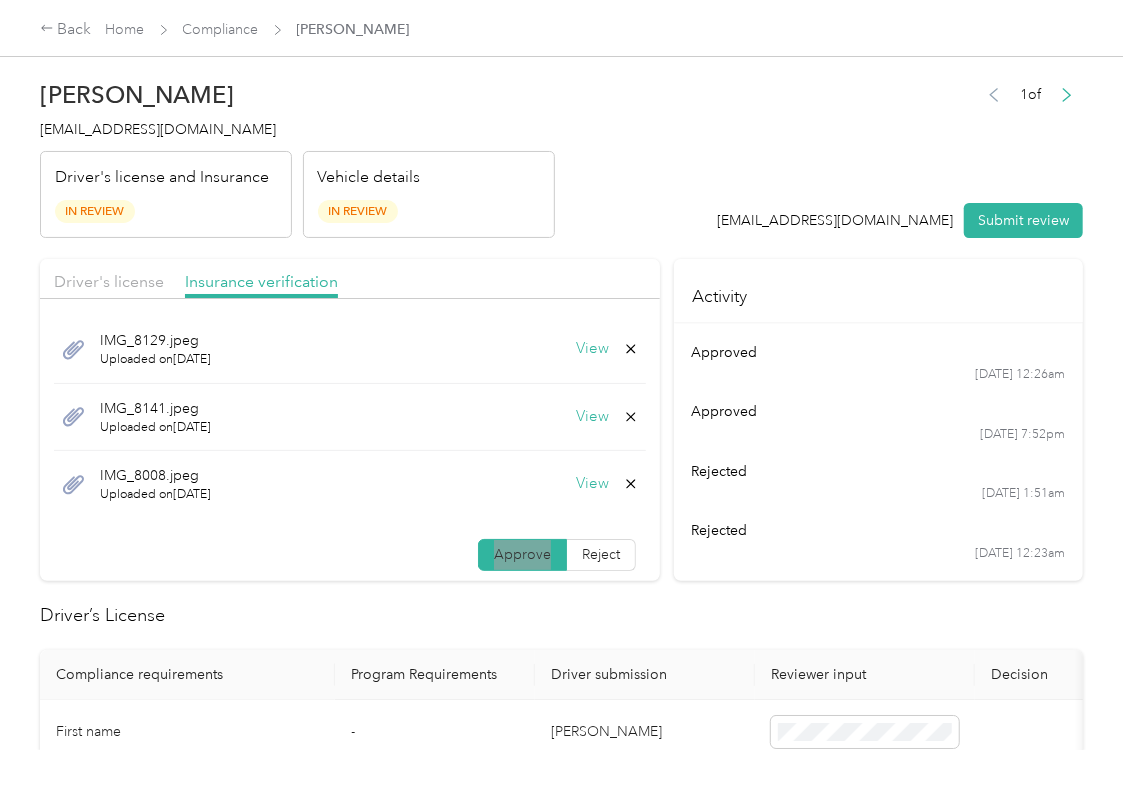 scroll, scrollTop: 45, scrollLeft: 0, axis: vertical 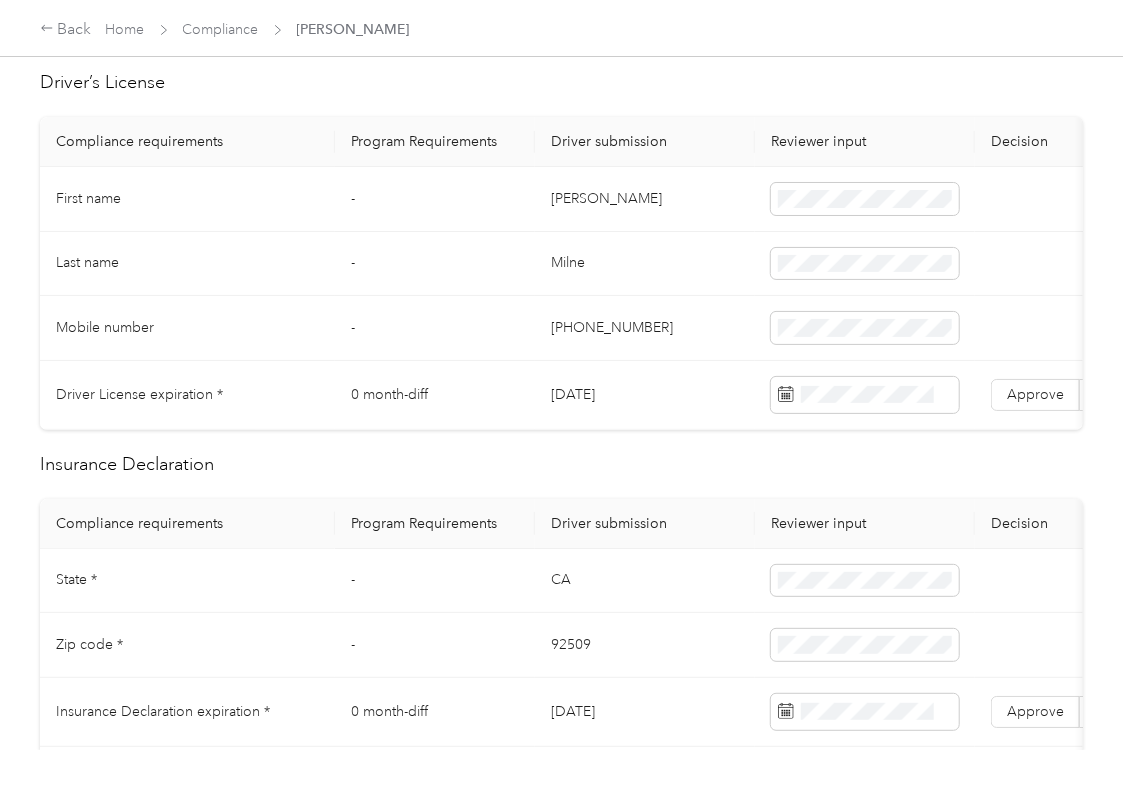 click on "[PERSON_NAME]" at bounding box center [645, 199] 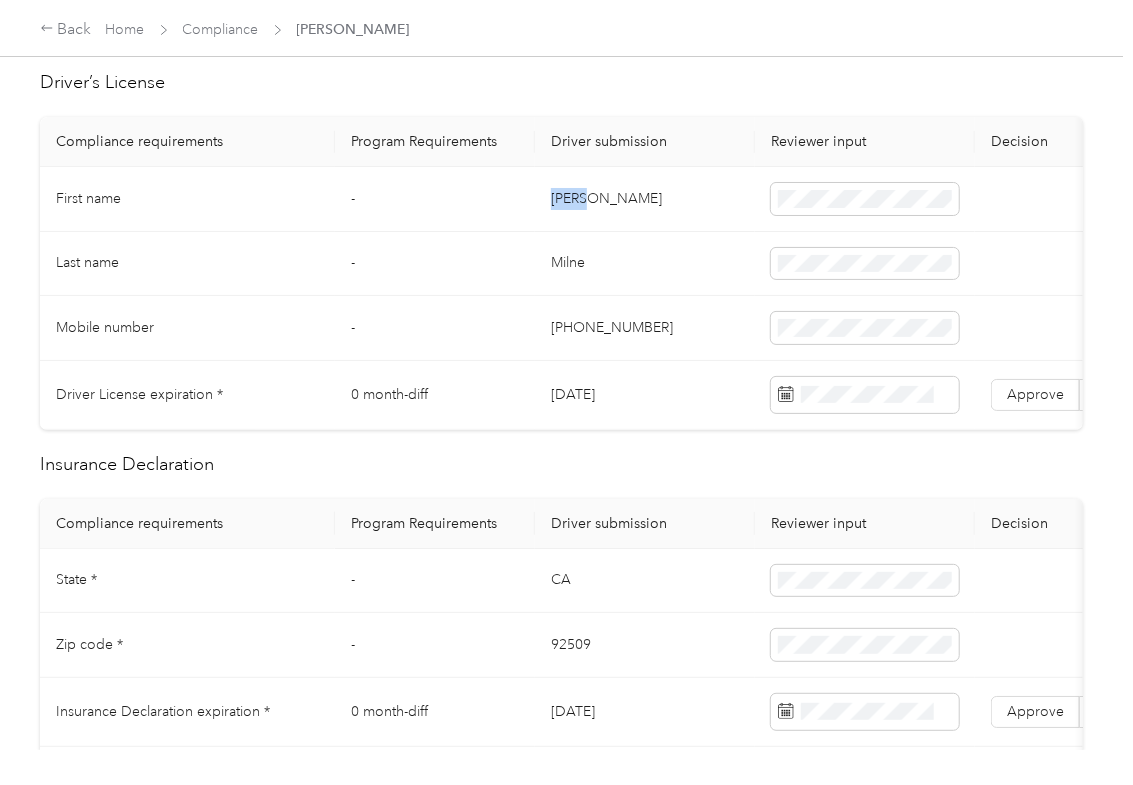 click on "[PERSON_NAME]" at bounding box center (645, 199) 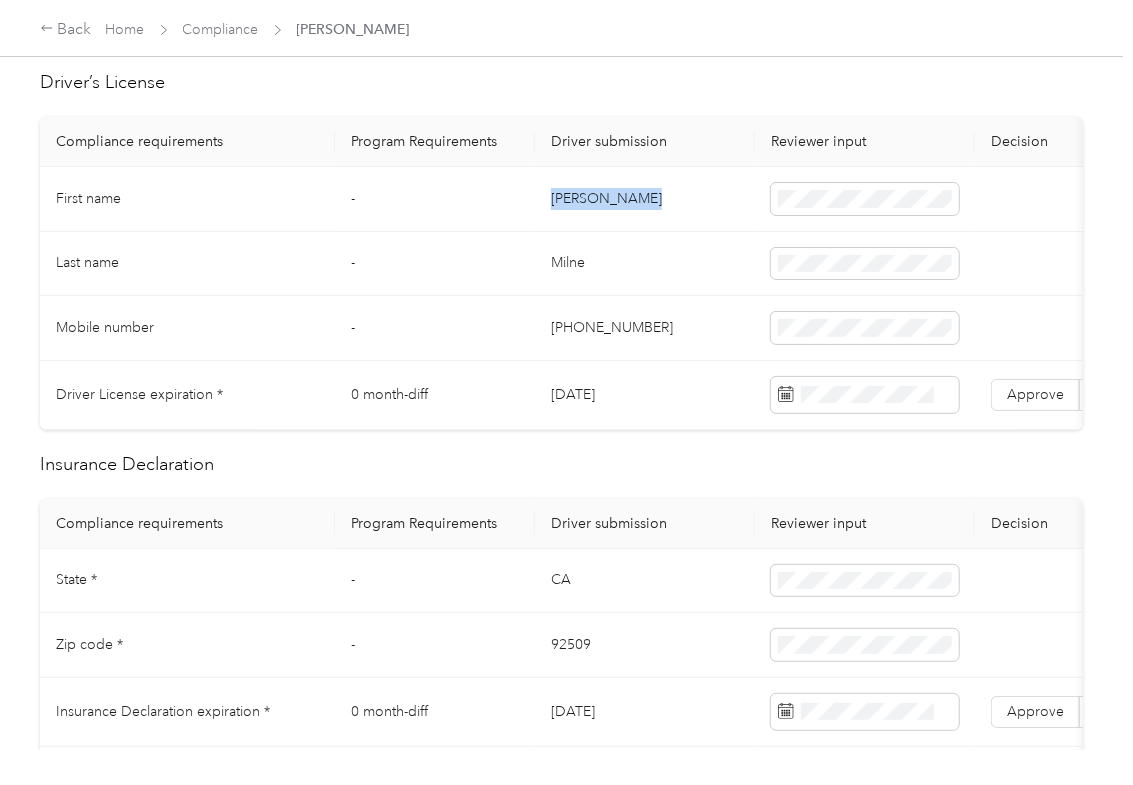 click on "[PERSON_NAME]" at bounding box center (645, 199) 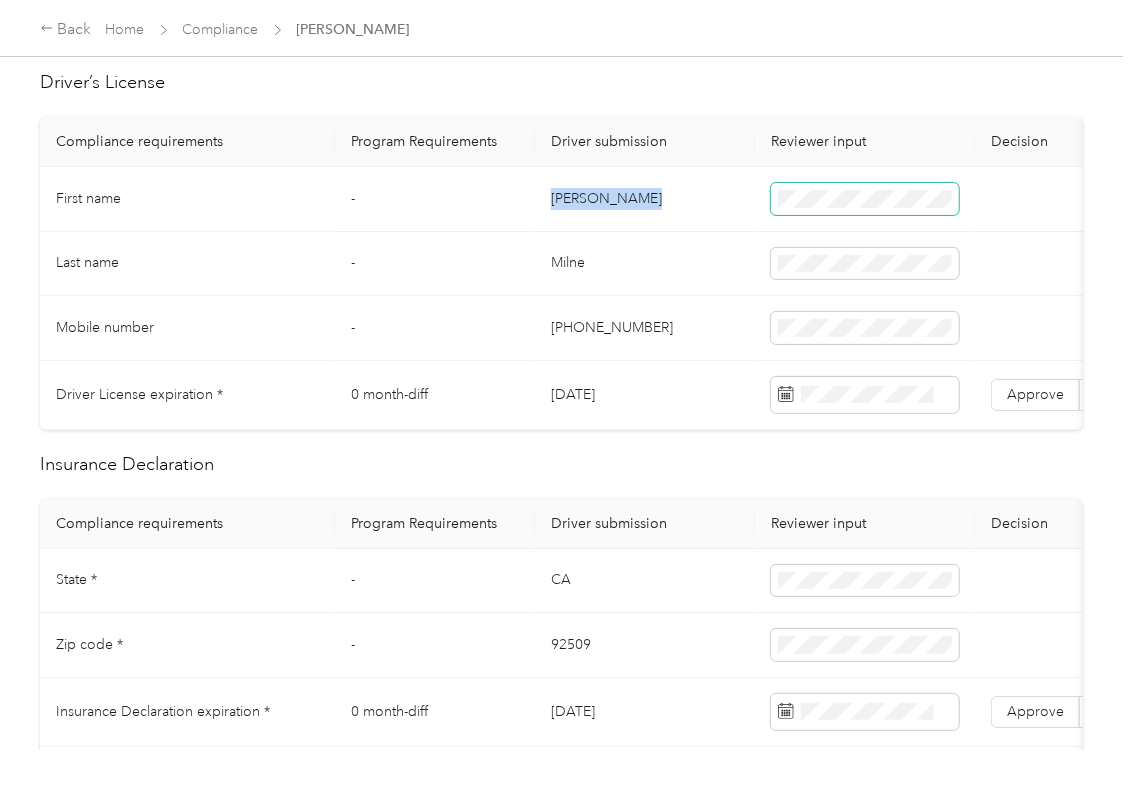 copy on "[PERSON_NAME]" 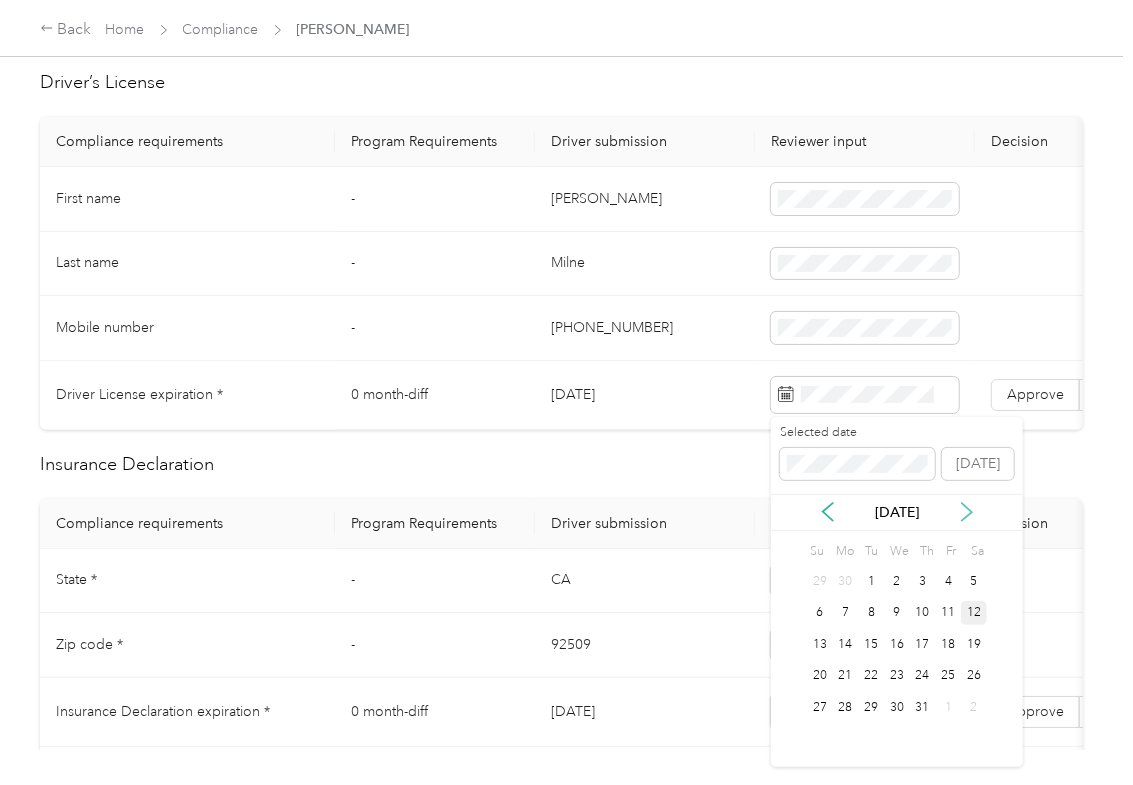 click 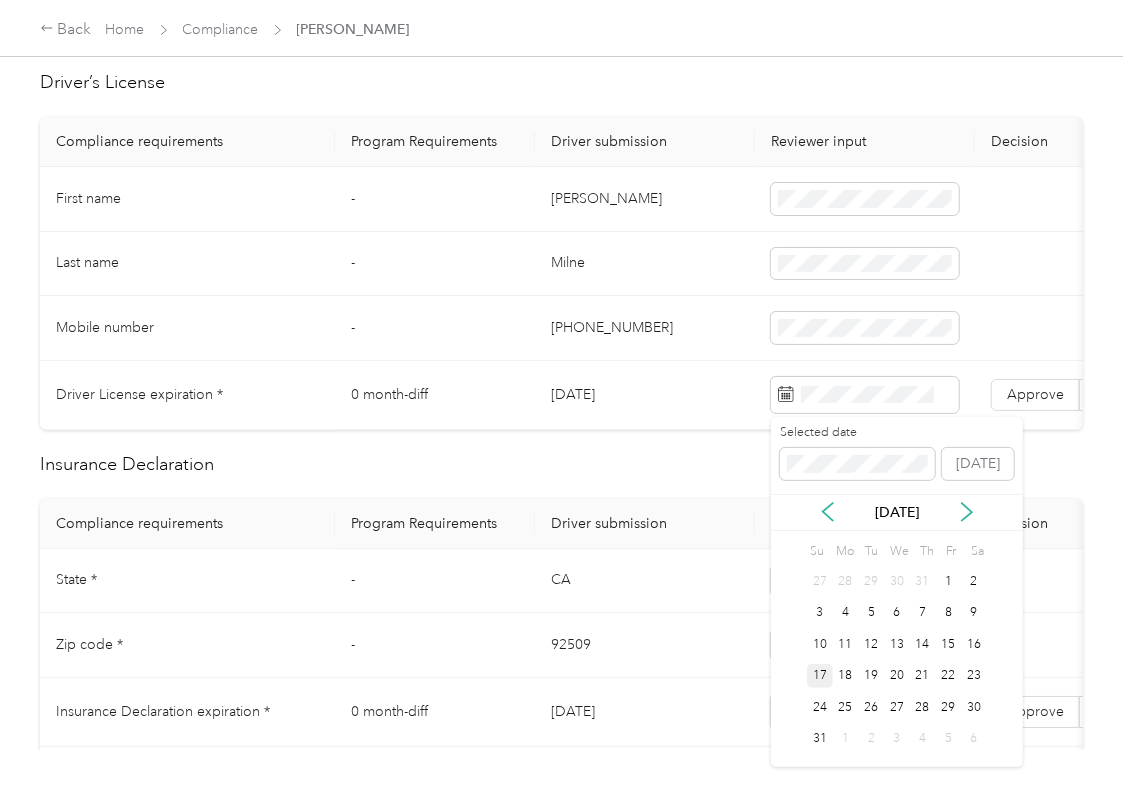 click on "17" at bounding box center [820, 676] 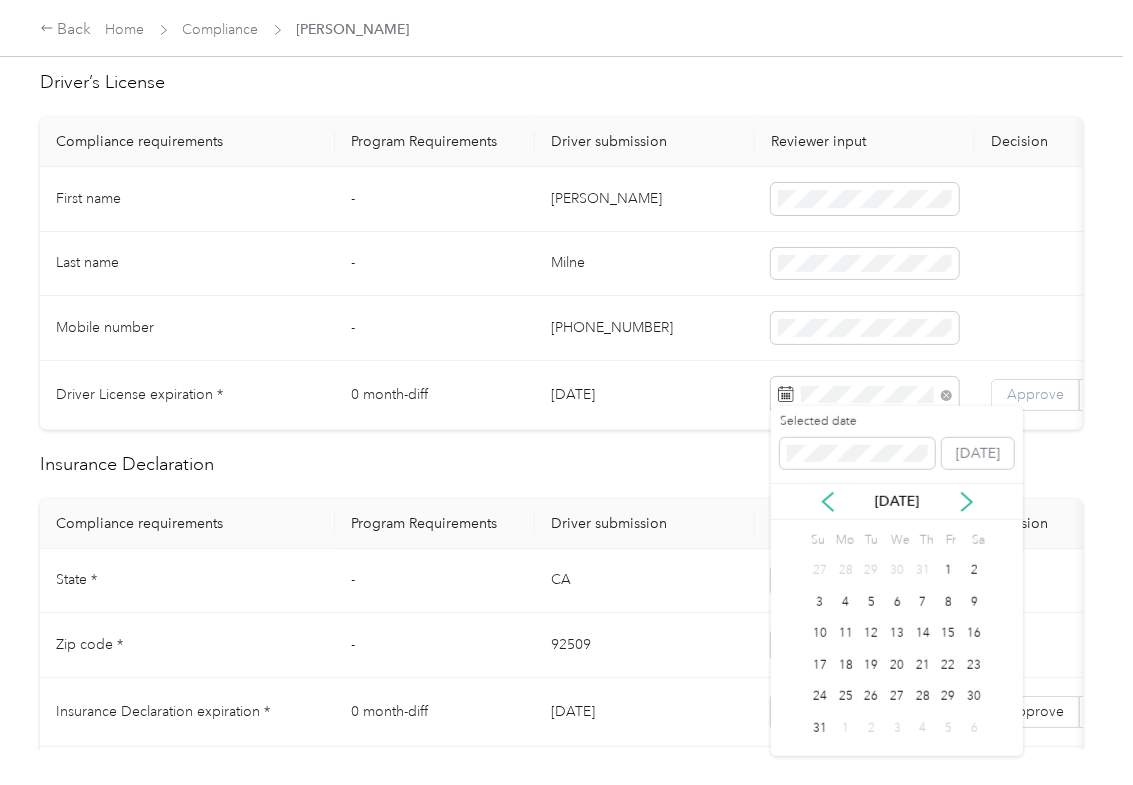 click on "Approve" at bounding box center [1035, 394] 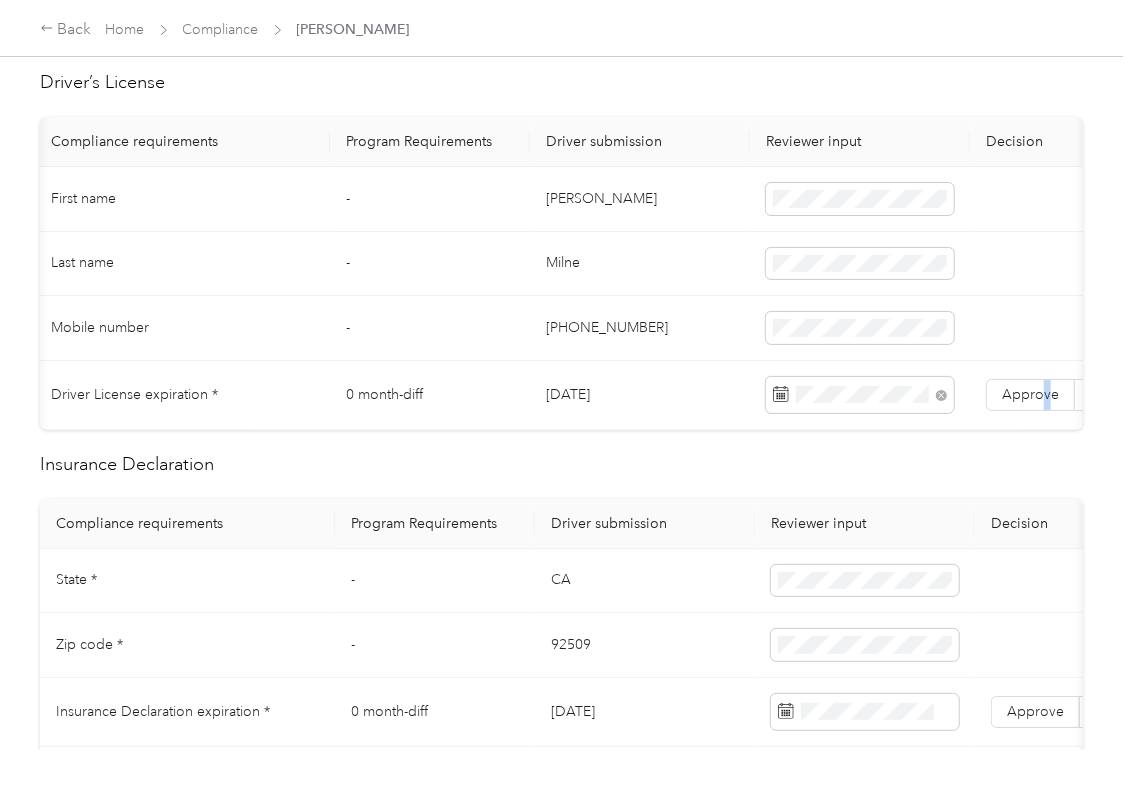 scroll, scrollTop: 0, scrollLeft: 98, axis: horizontal 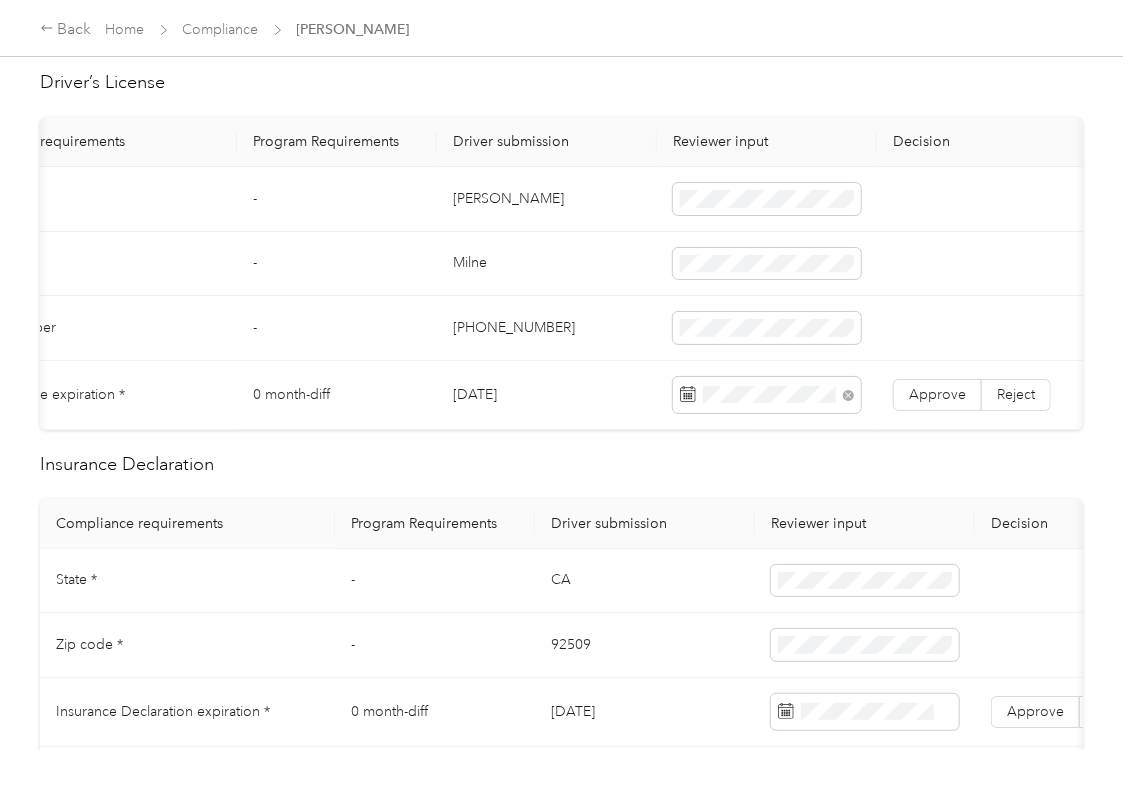 click on "Approve Reject" at bounding box center (982, 395) 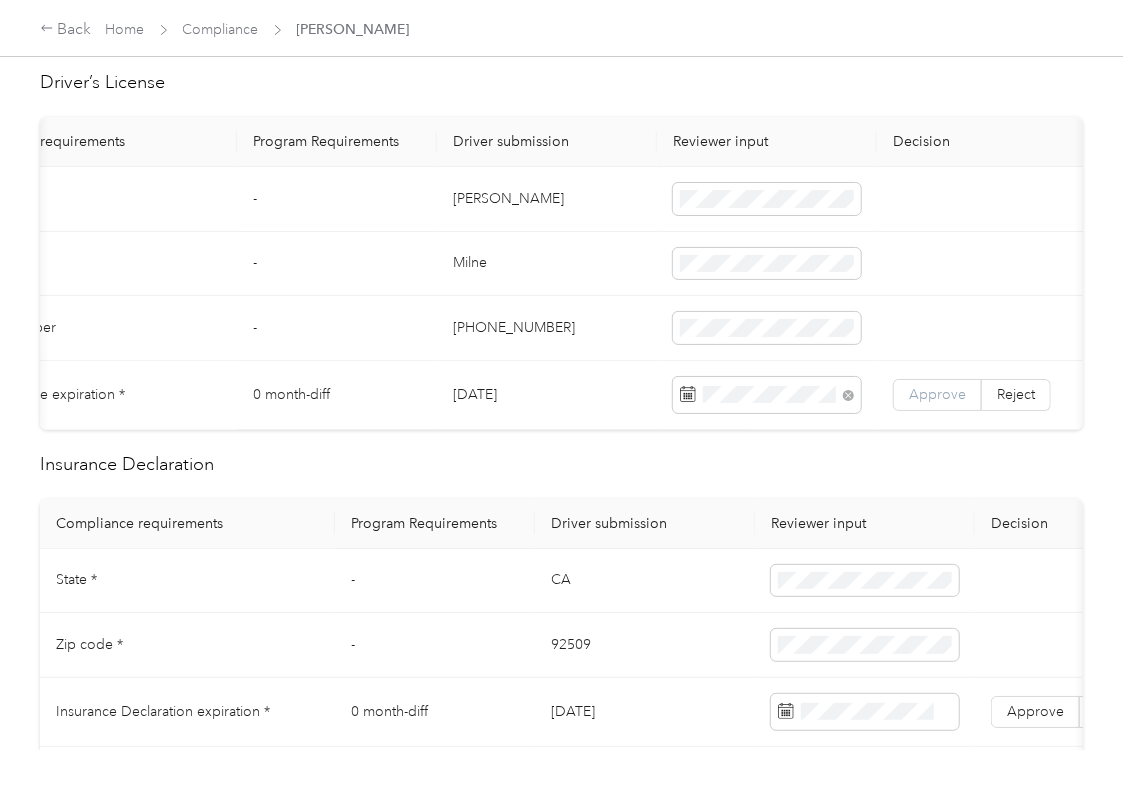 click on "Approve" at bounding box center (937, 394) 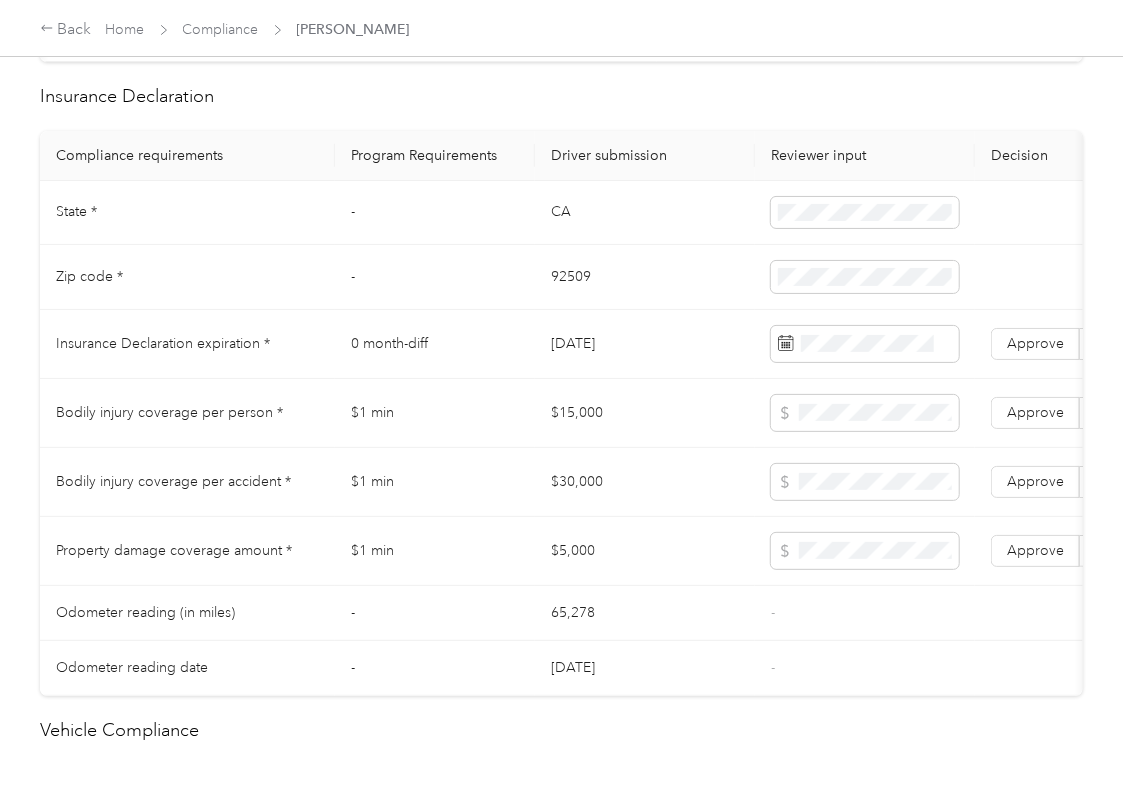 scroll, scrollTop: 933, scrollLeft: 0, axis: vertical 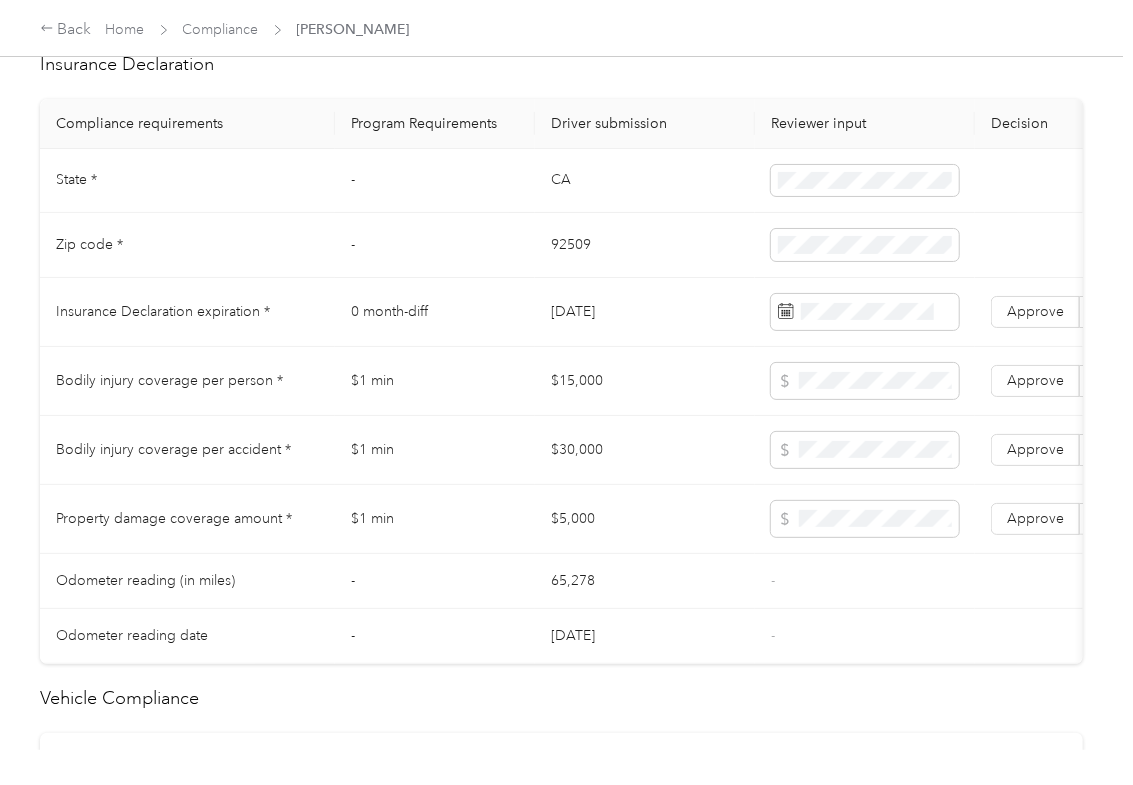 click on "CA" at bounding box center [645, 181] 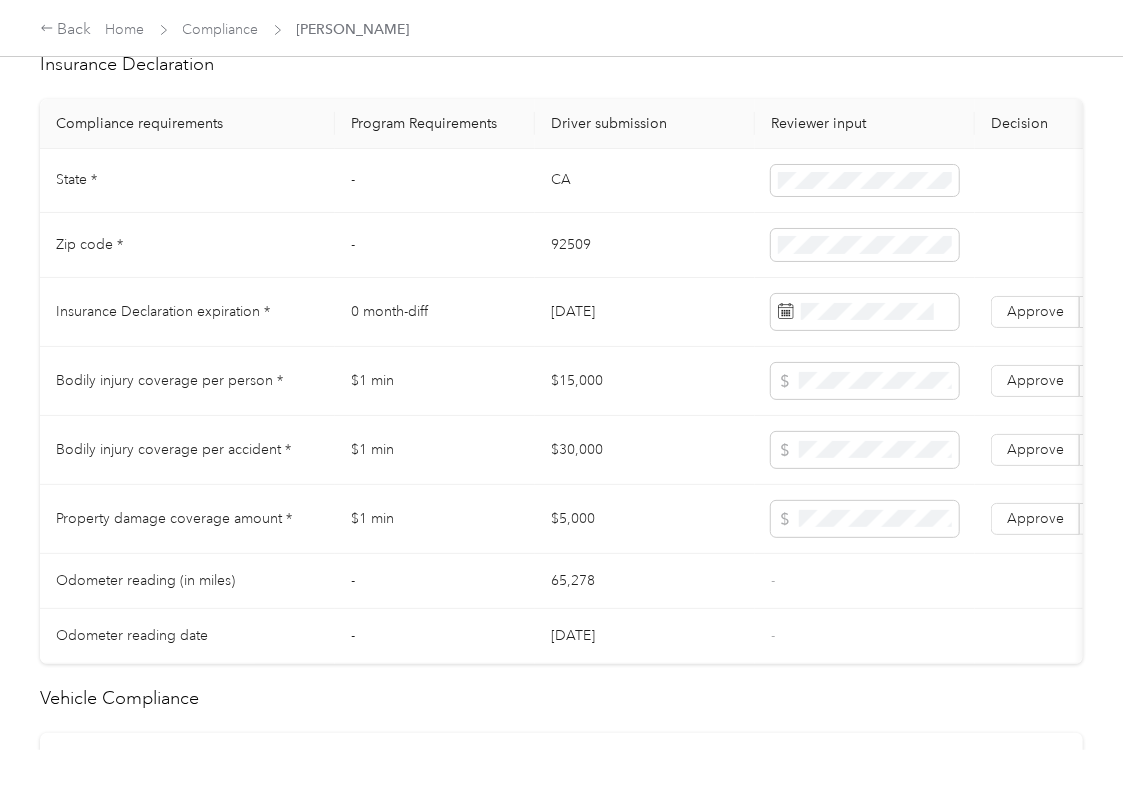 click on "CA" at bounding box center (645, 181) 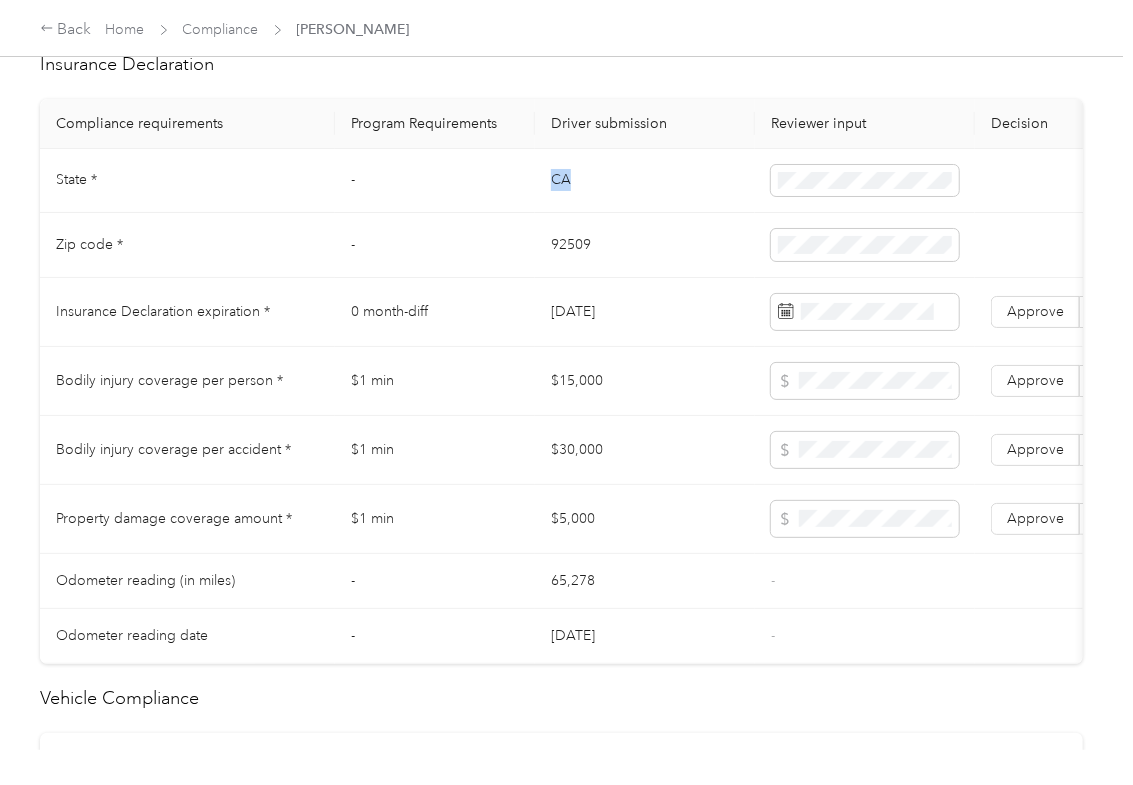 click on "CA" at bounding box center (645, 181) 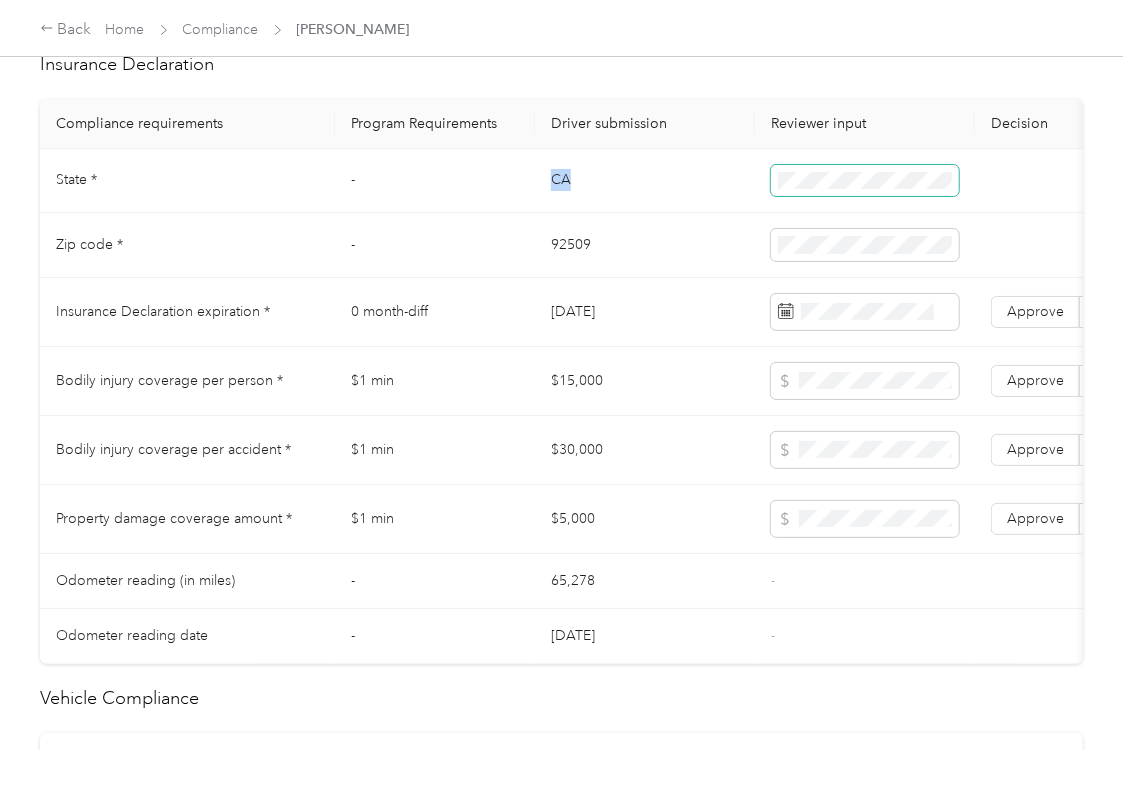 copy on "CA" 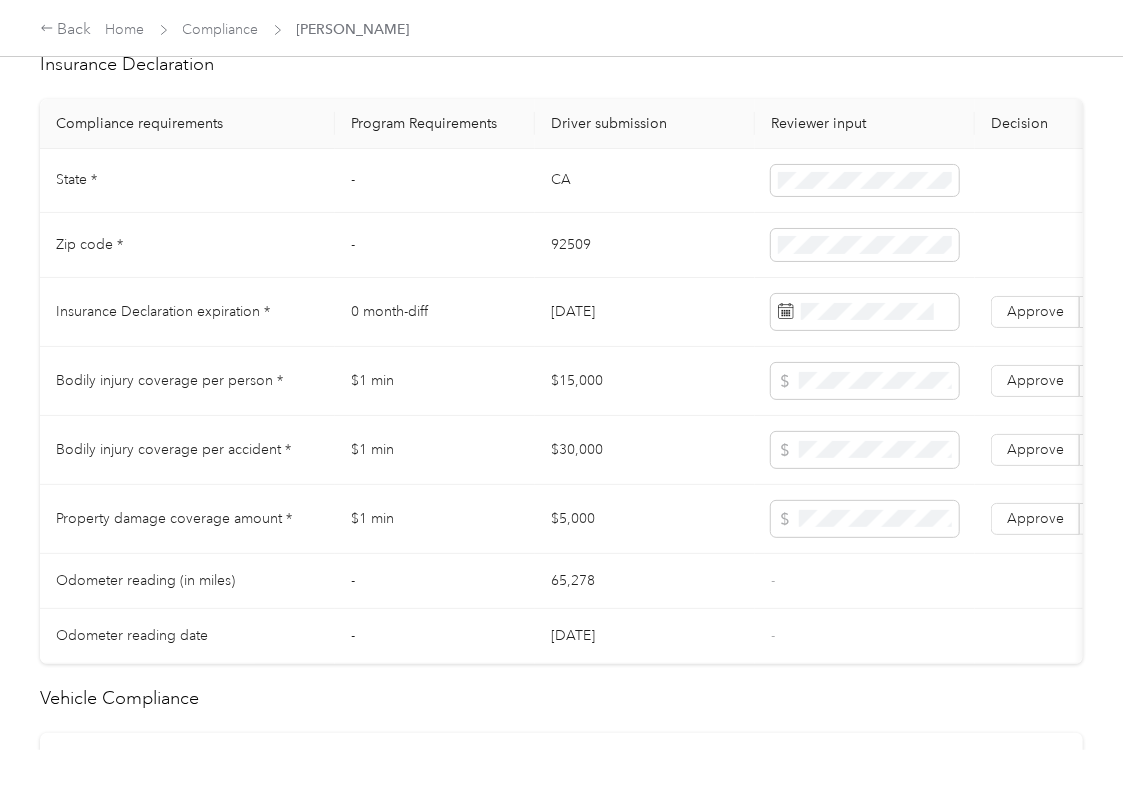 click on "92509" at bounding box center (645, 245) 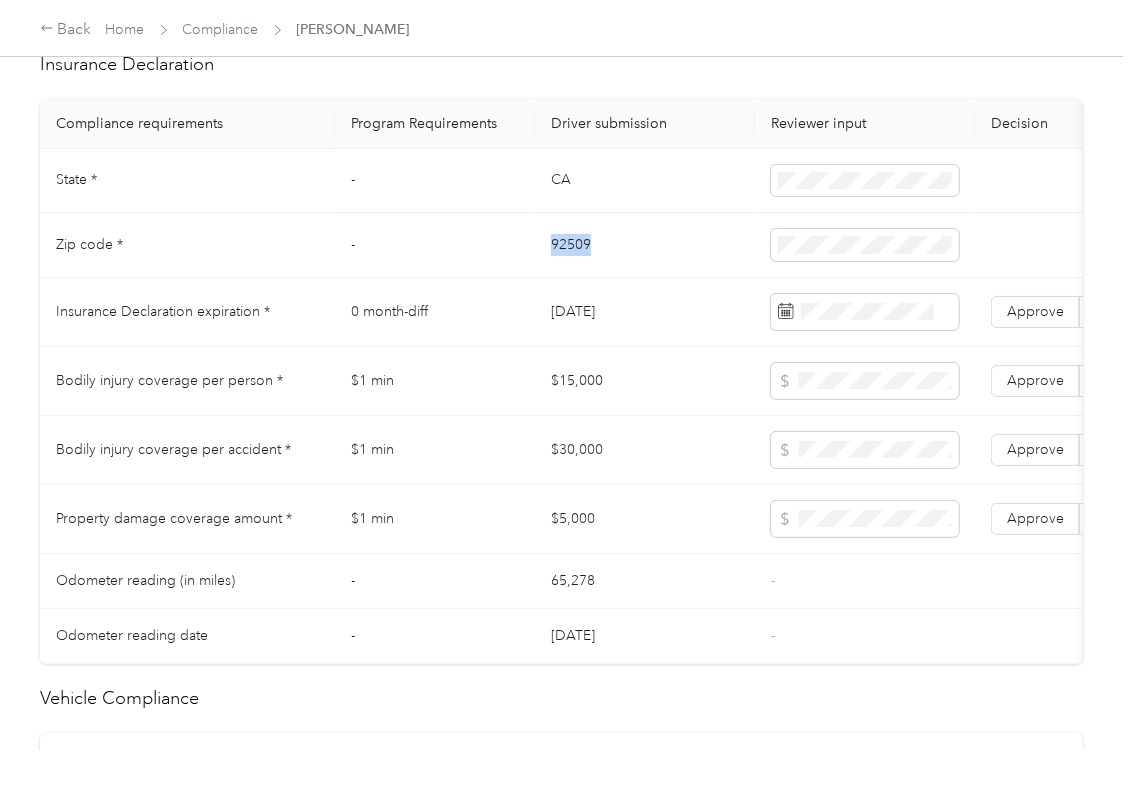 click on "92509" at bounding box center [645, 245] 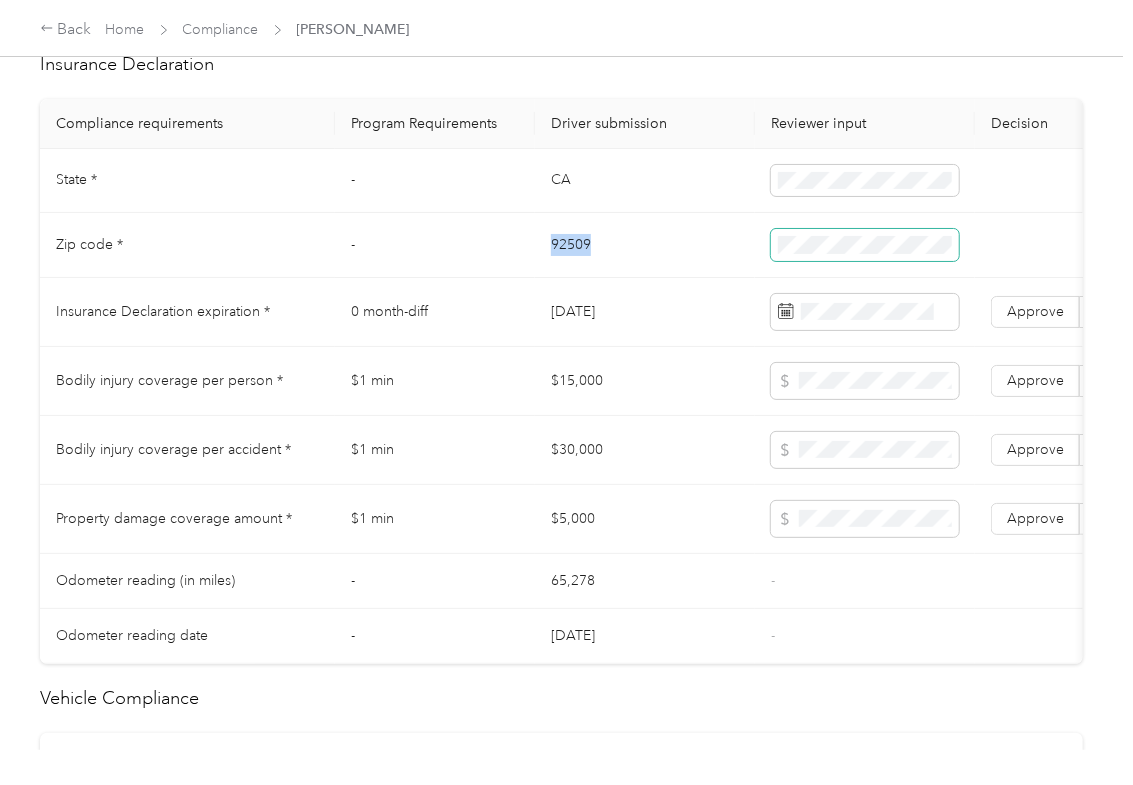 copy on "92509" 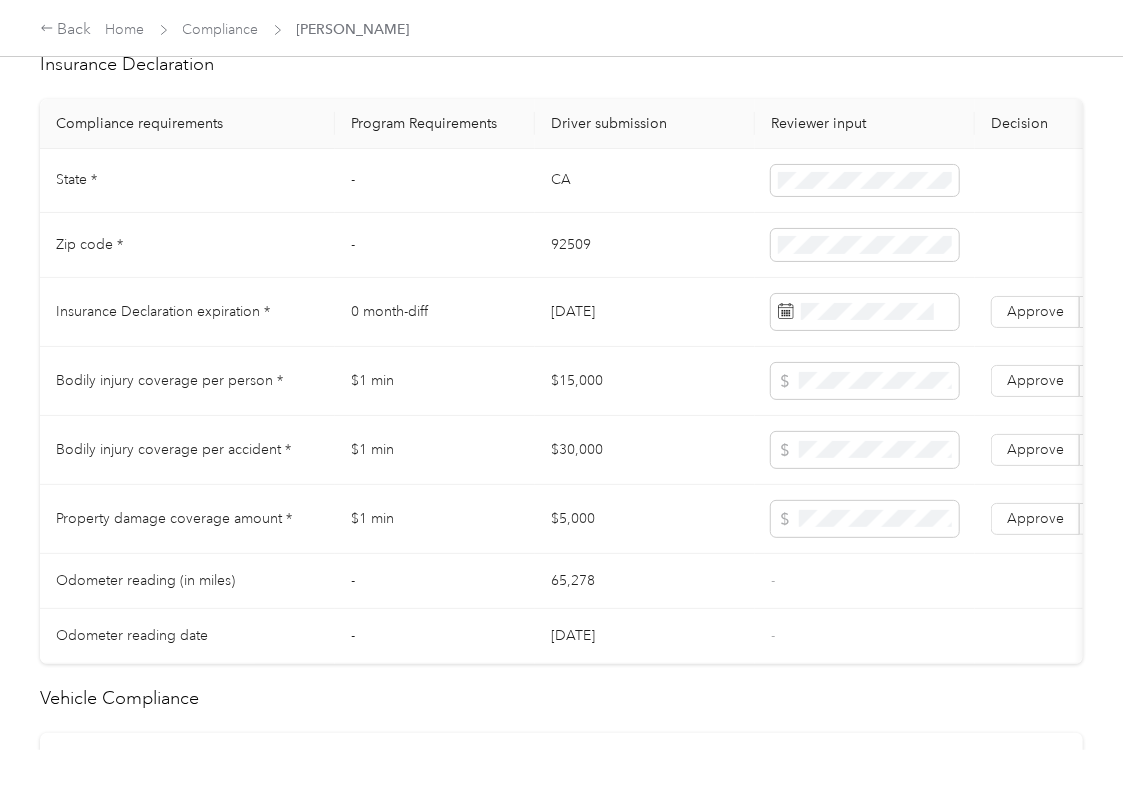 click on "[DATE]" at bounding box center [645, 312] 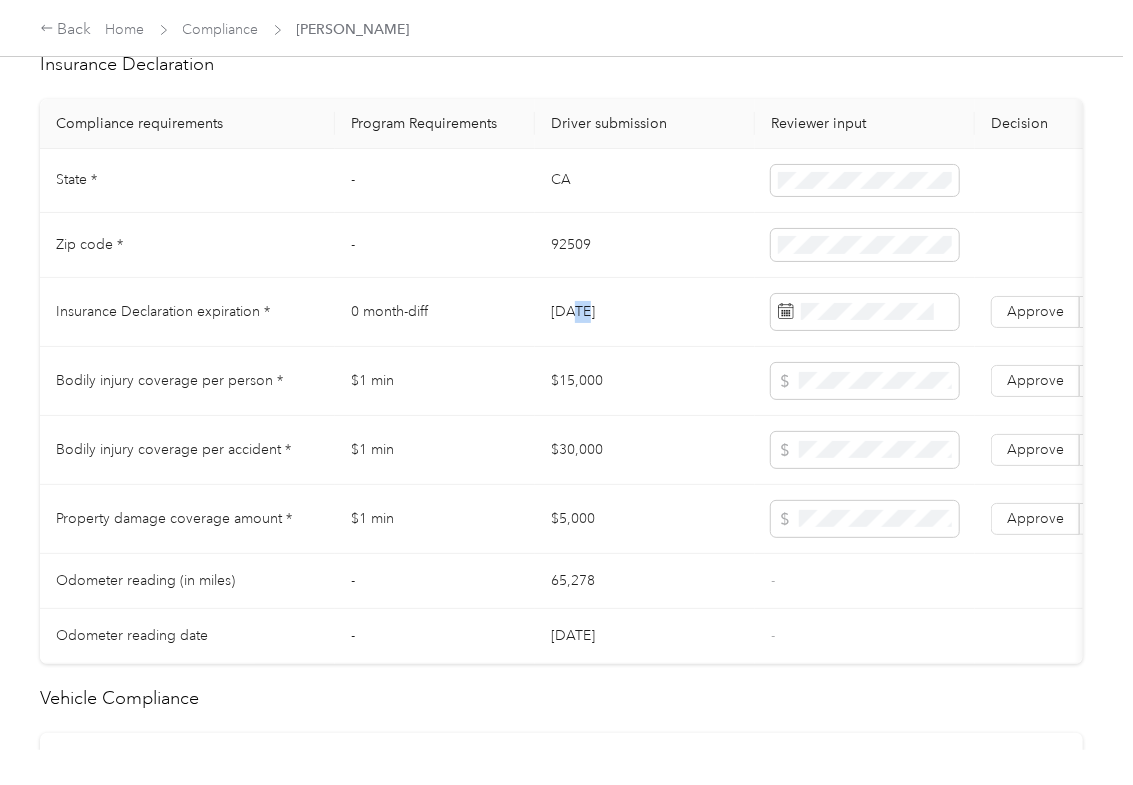 click on "[DATE]" at bounding box center (645, 312) 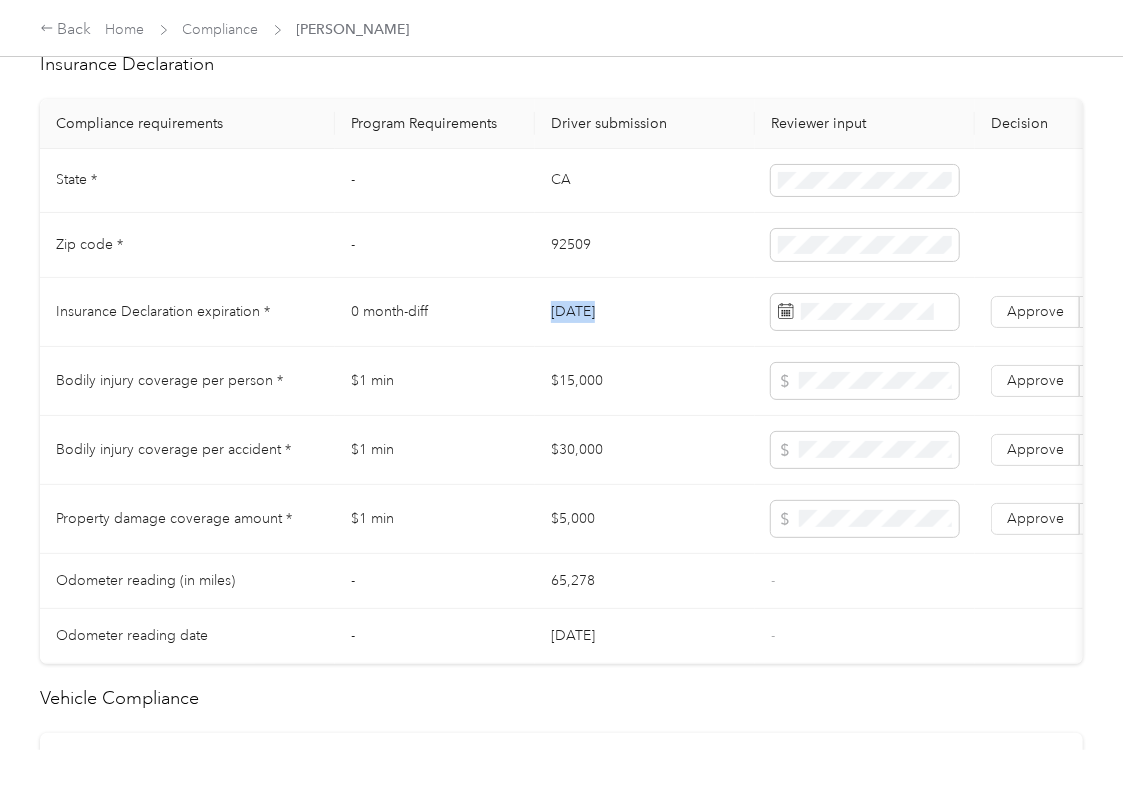 click on "[DATE]" at bounding box center [645, 312] 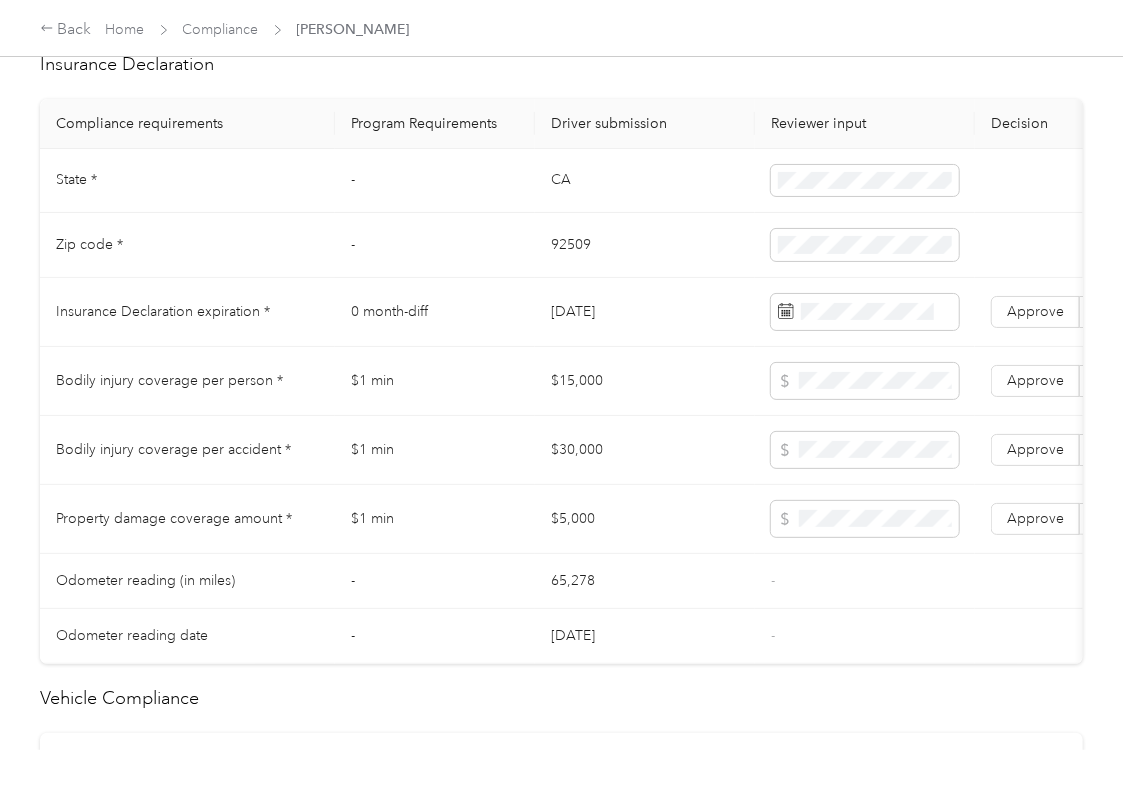 click on "$15,000" at bounding box center (645, 381) 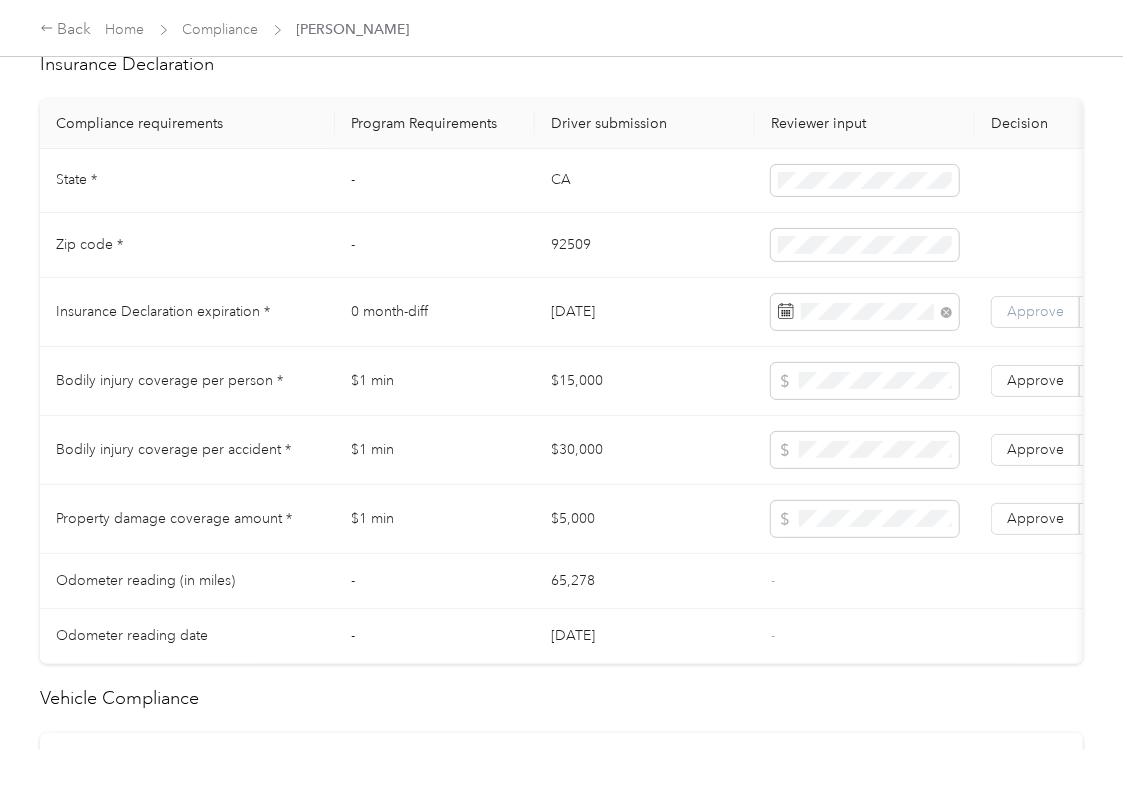 click on "Approve" at bounding box center [1035, 312] 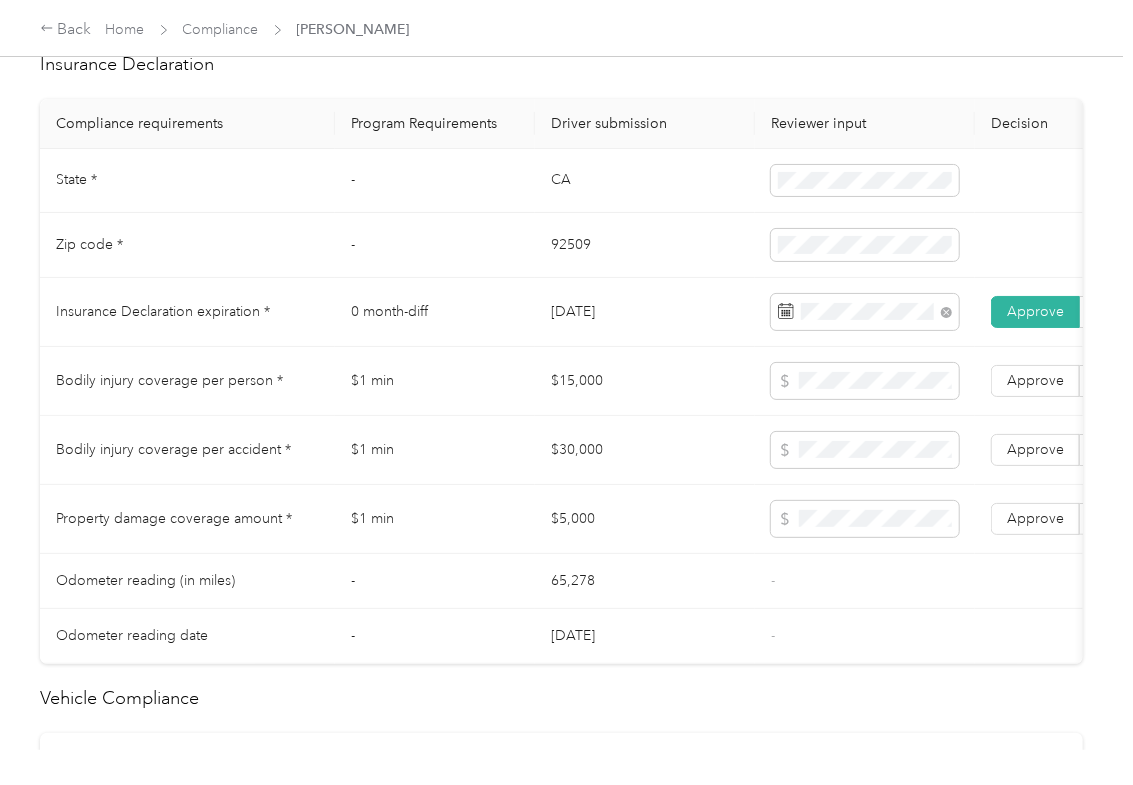 click on "$30,000" at bounding box center (645, 450) 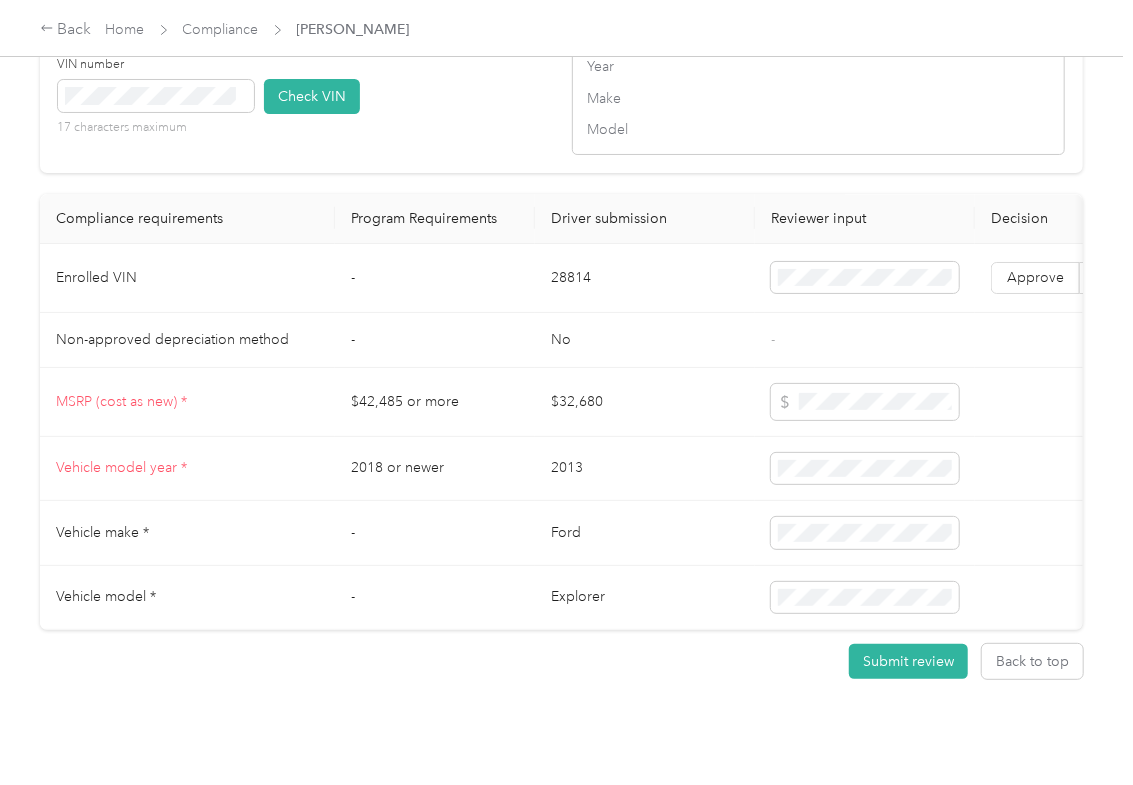 scroll, scrollTop: 1733, scrollLeft: 0, axis: vertical 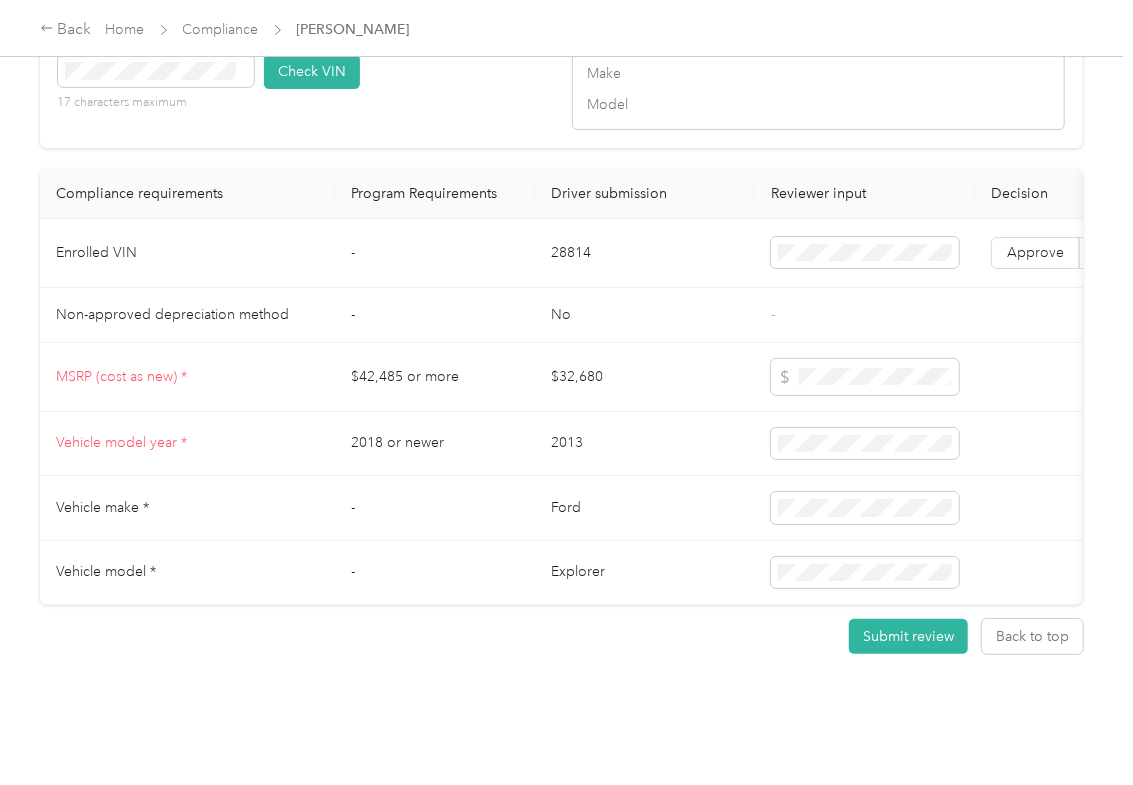 click on "28814" at bounding box center [645, 253] 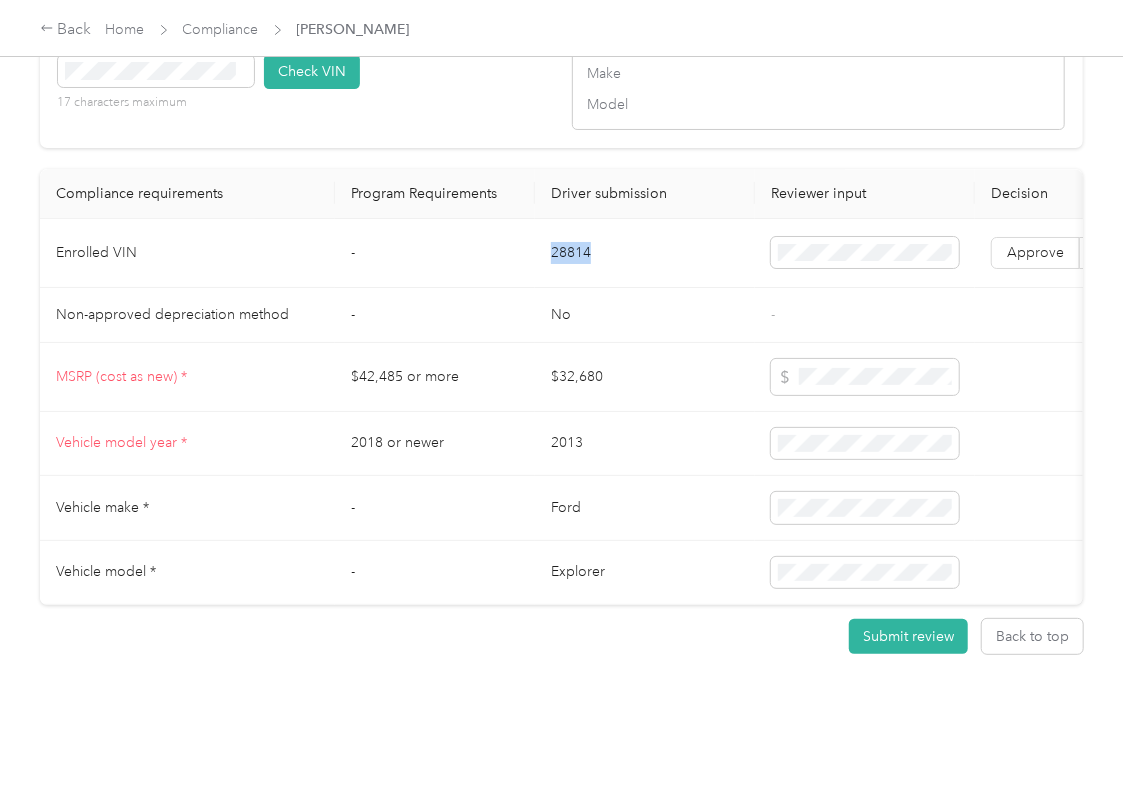 click on "28814" at bounding box center [645, 253] 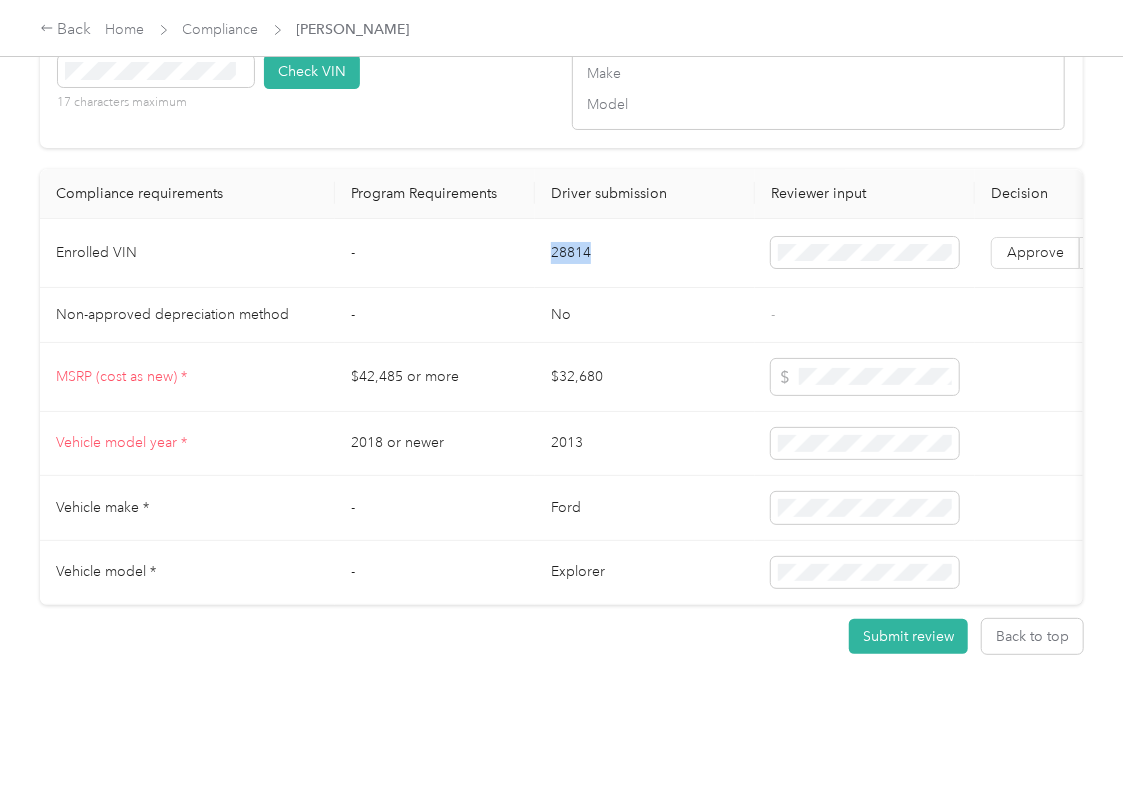 copy on "28814" 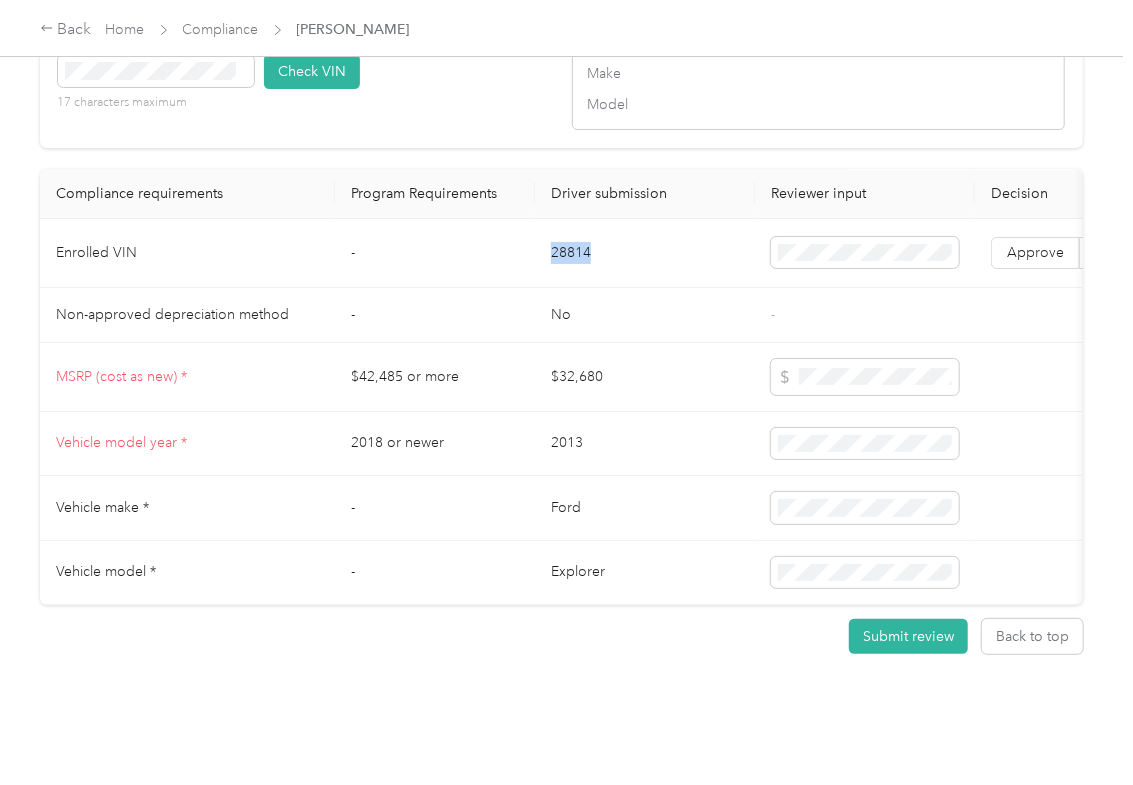 click on "-" at bounding box center [865, 315] 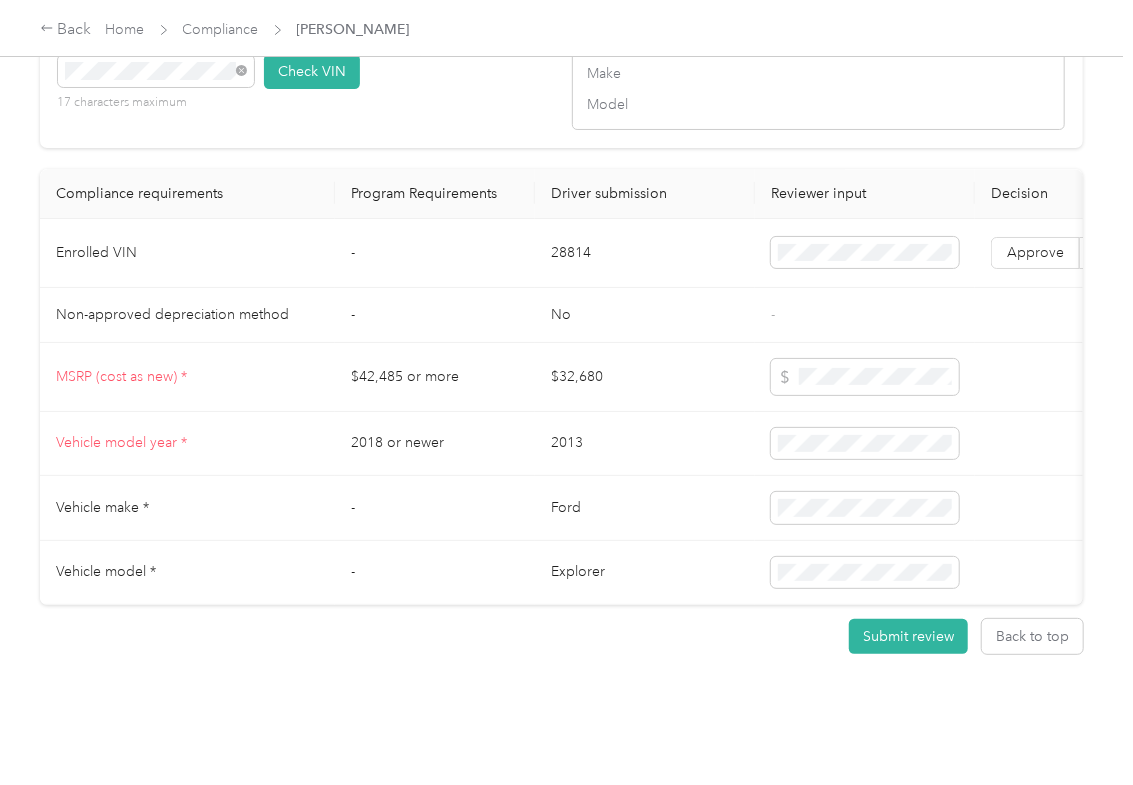 drag, startPoint x: 358, startPoint y: 108, endPoint x: 569, endPoint y: 266, distance: 263.60007 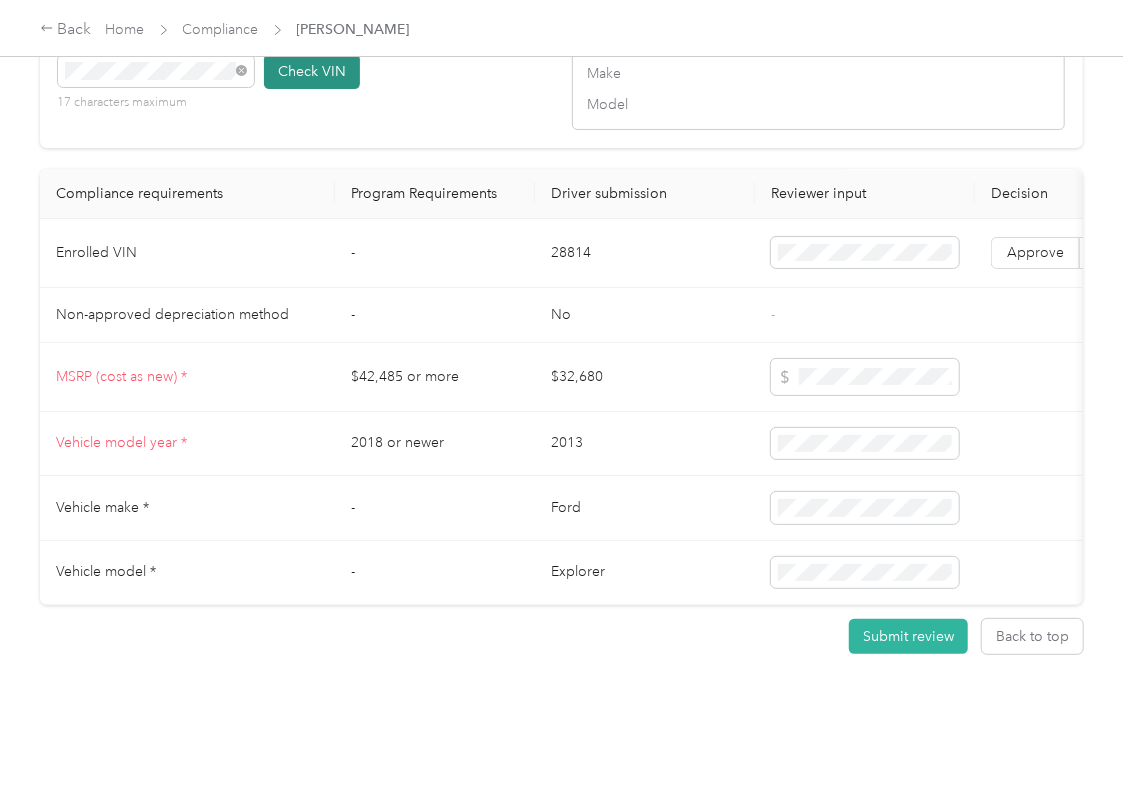 click on "Check VIN" at bounding box center (312, 71) 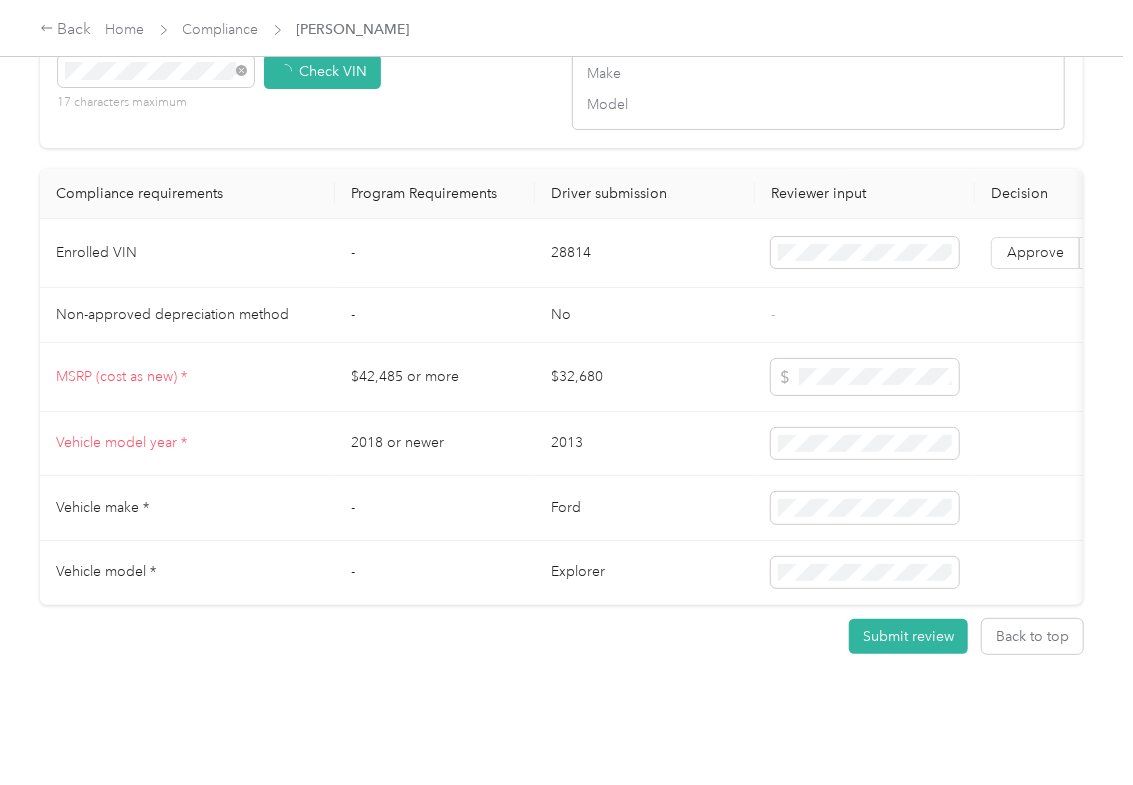 click on "Approve" at bounding box center (1035, 253) 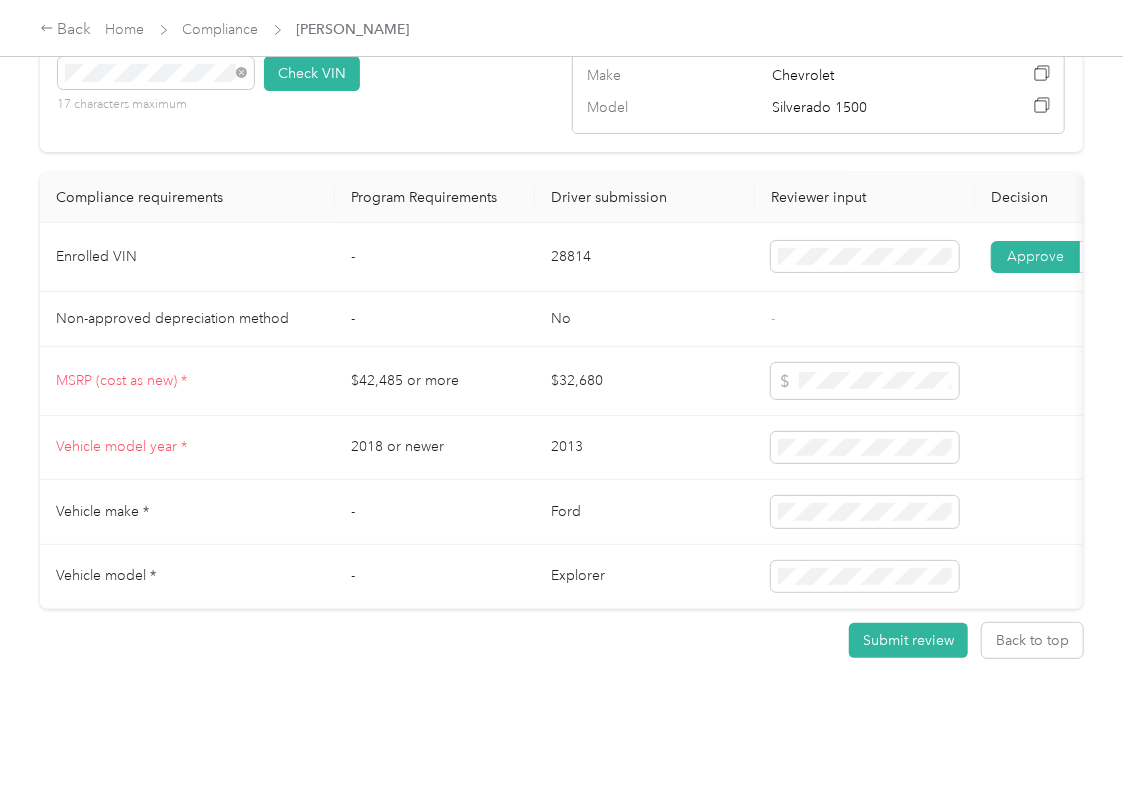 scroll, scrollTop: 1736, scrollLeft: 0, axis: vertical 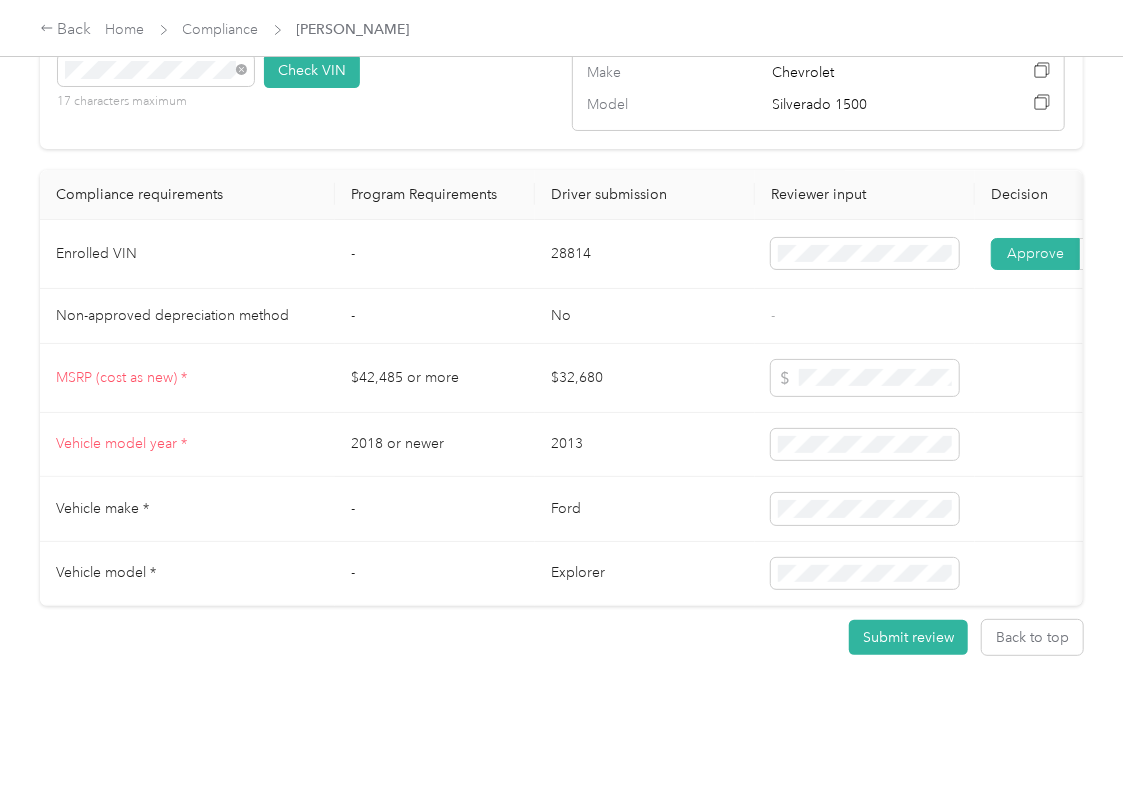 drag, startPoint x: 1001, startPoint y: 574, endPoint x: 977, endPoint y: 572, distance: 24.083189 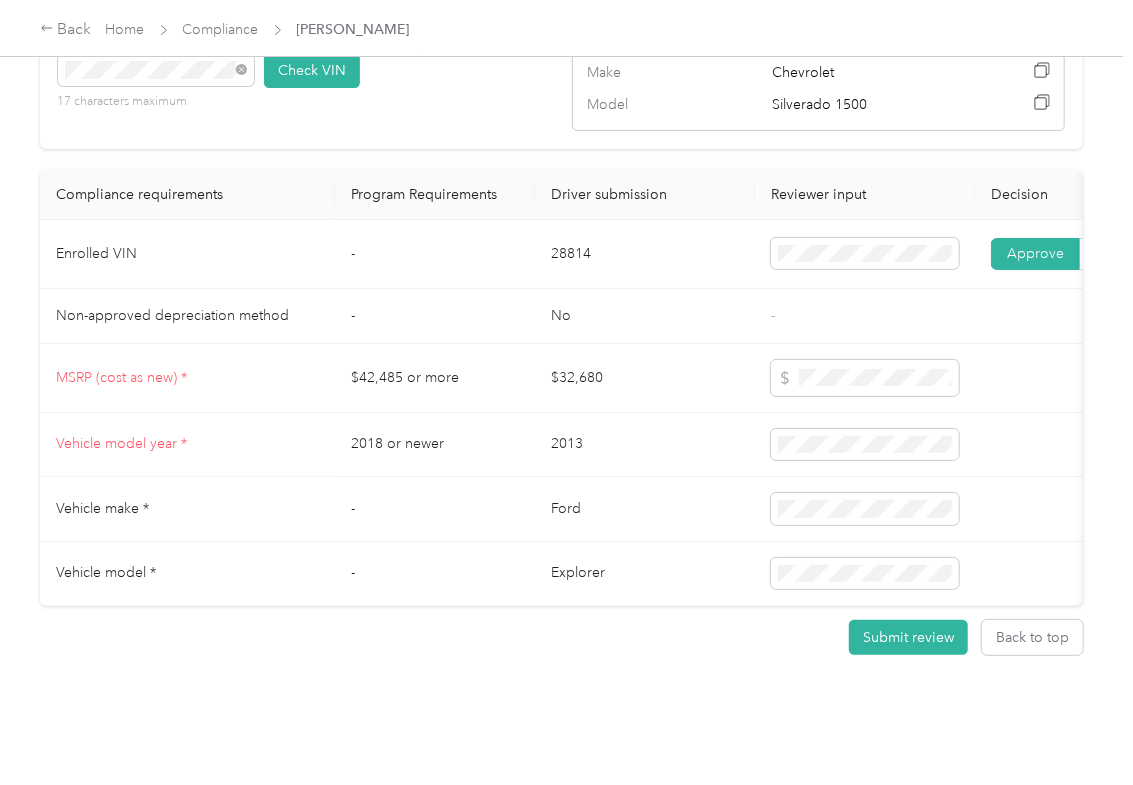 click on "Ford" at bounding box center [645, 509] 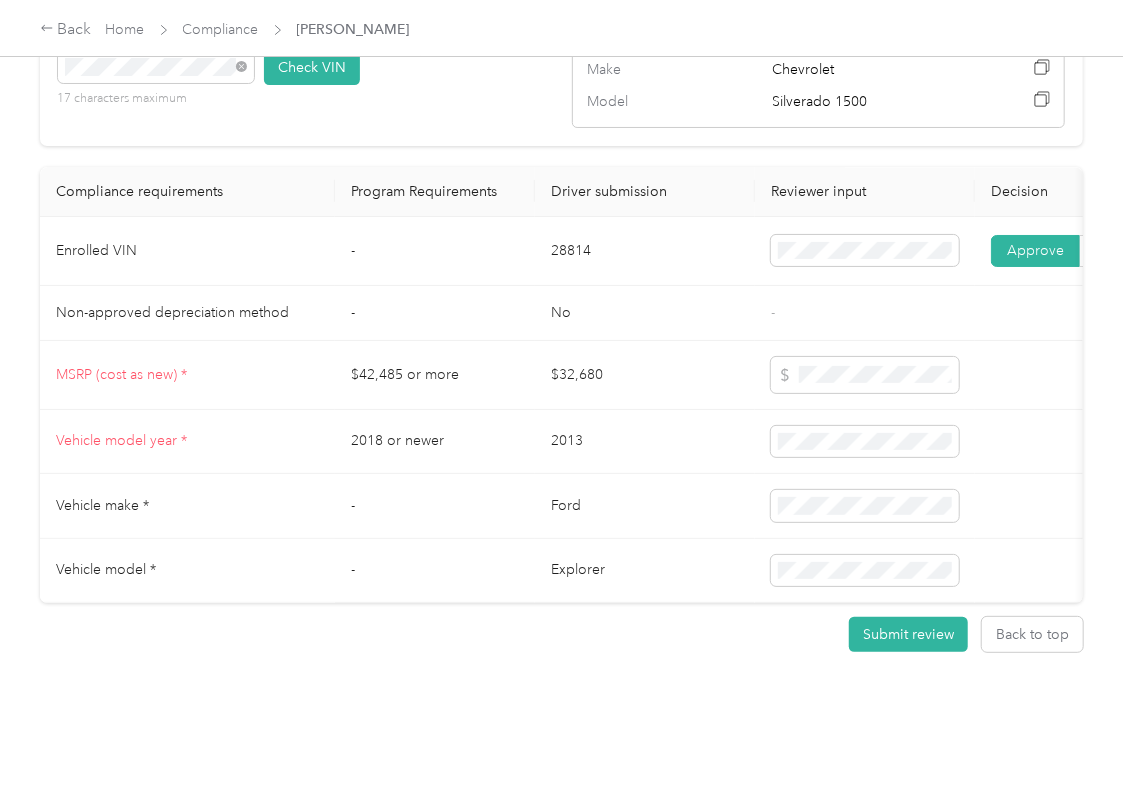 scroll, scrollTop: 1029, scrollLeft: 0, axis: vertical 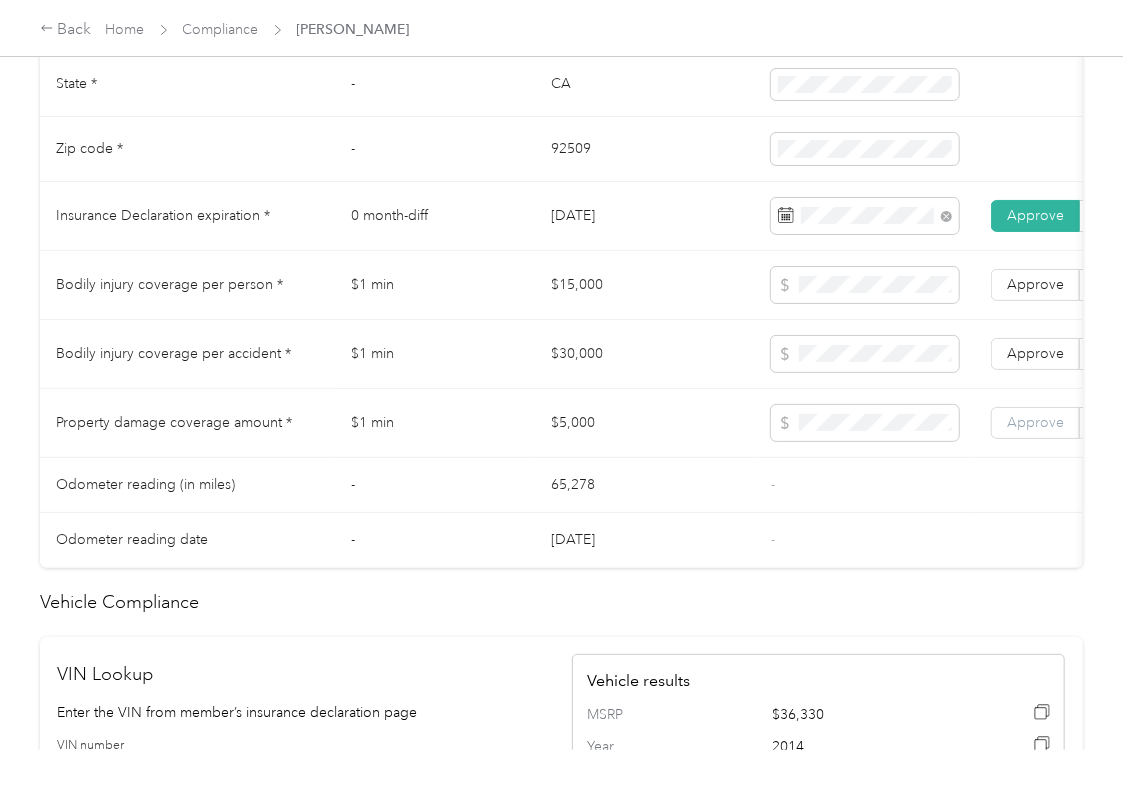click on "Approve" at bounding box center [1035, 422] 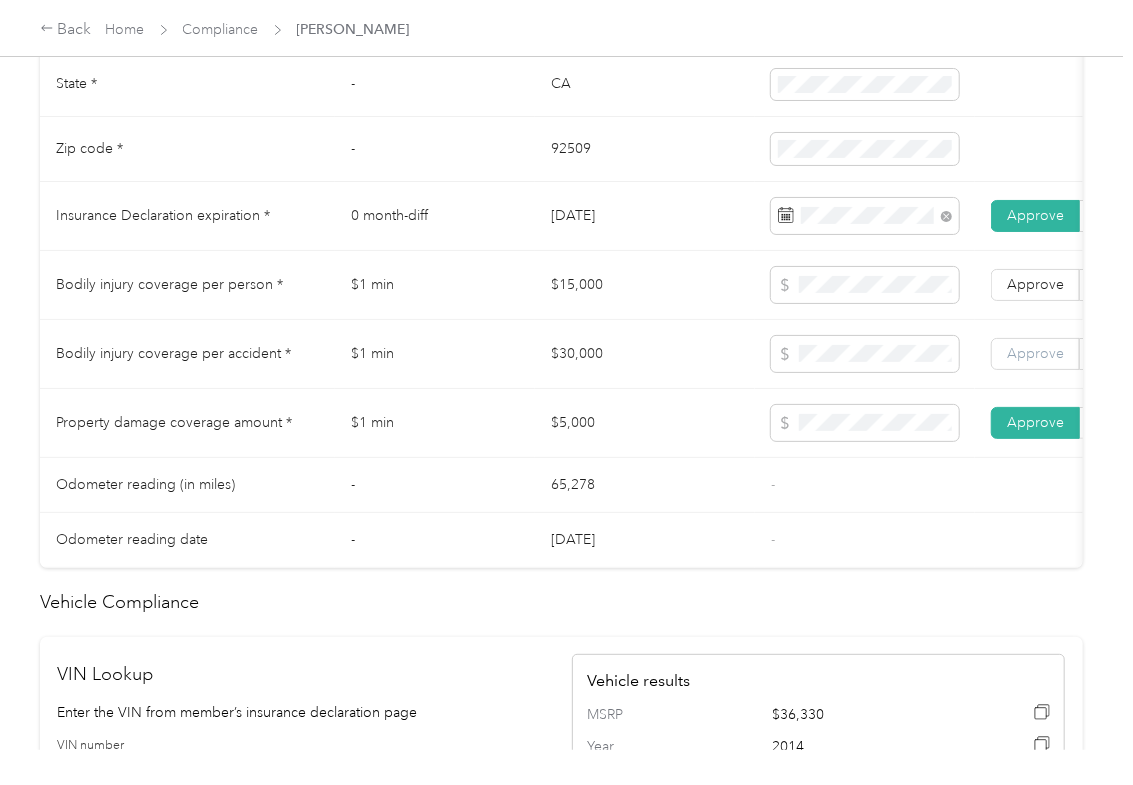 click on "Approve" at bounding box center (1035, 353) 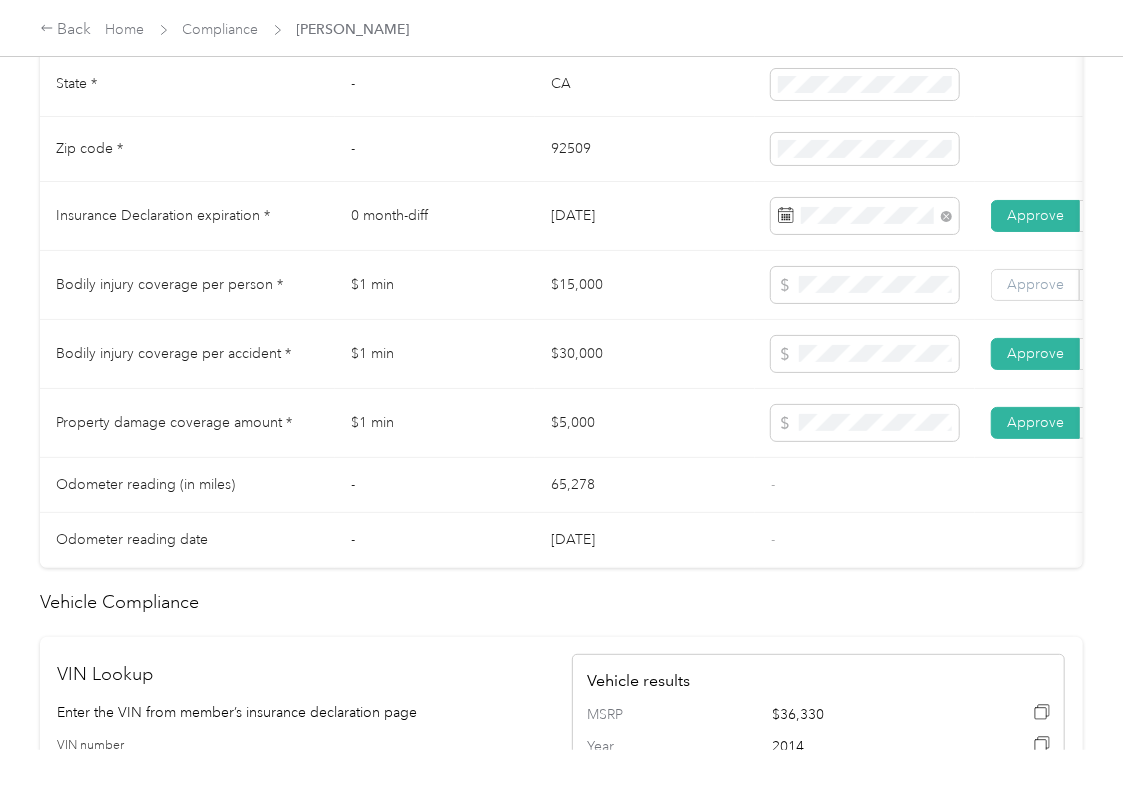 click on "Approve" at bounding box center [1035, 284] 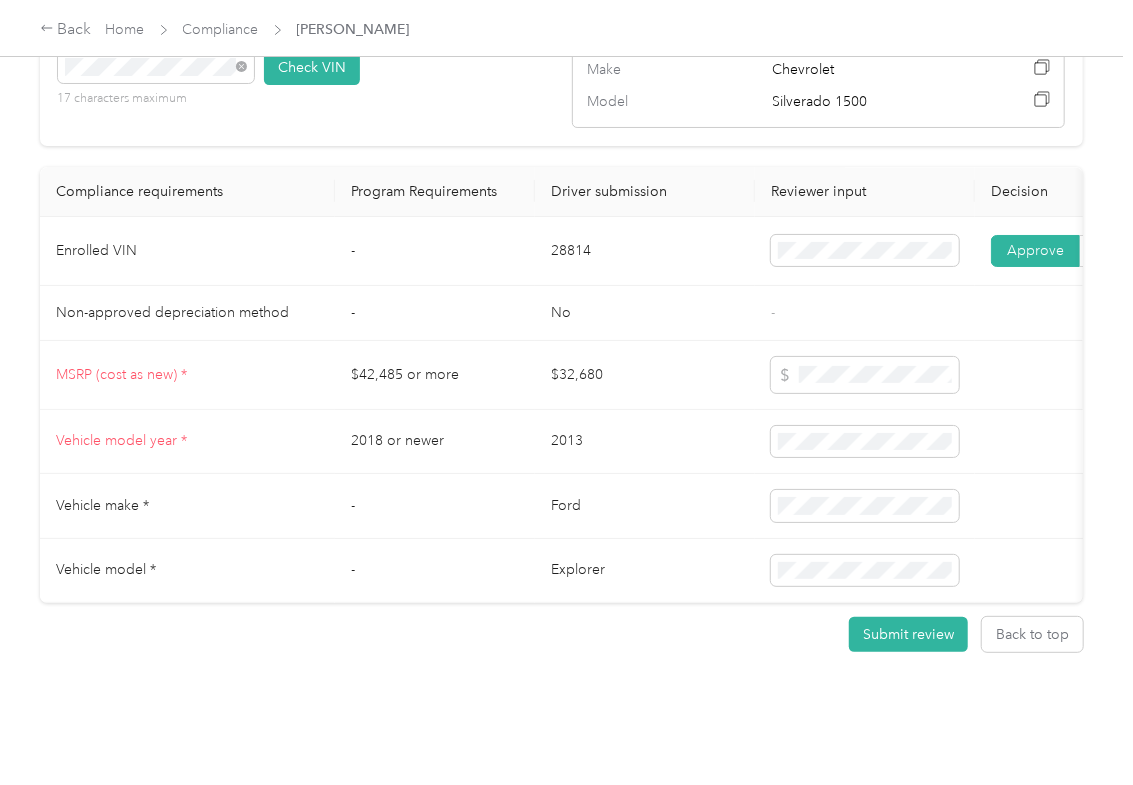 scroll, scrollTop: 1696, scrollLeft: 0, axis: vertical 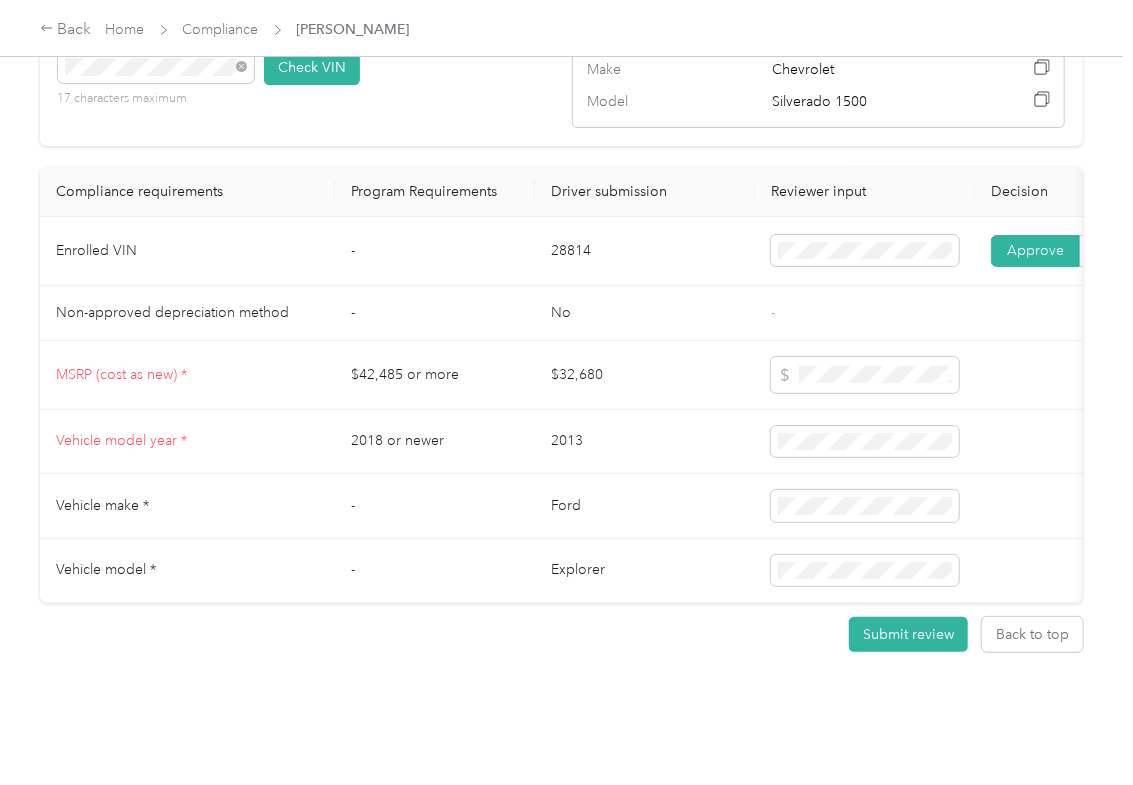 click on "2013" at bounding box center (645, 442) 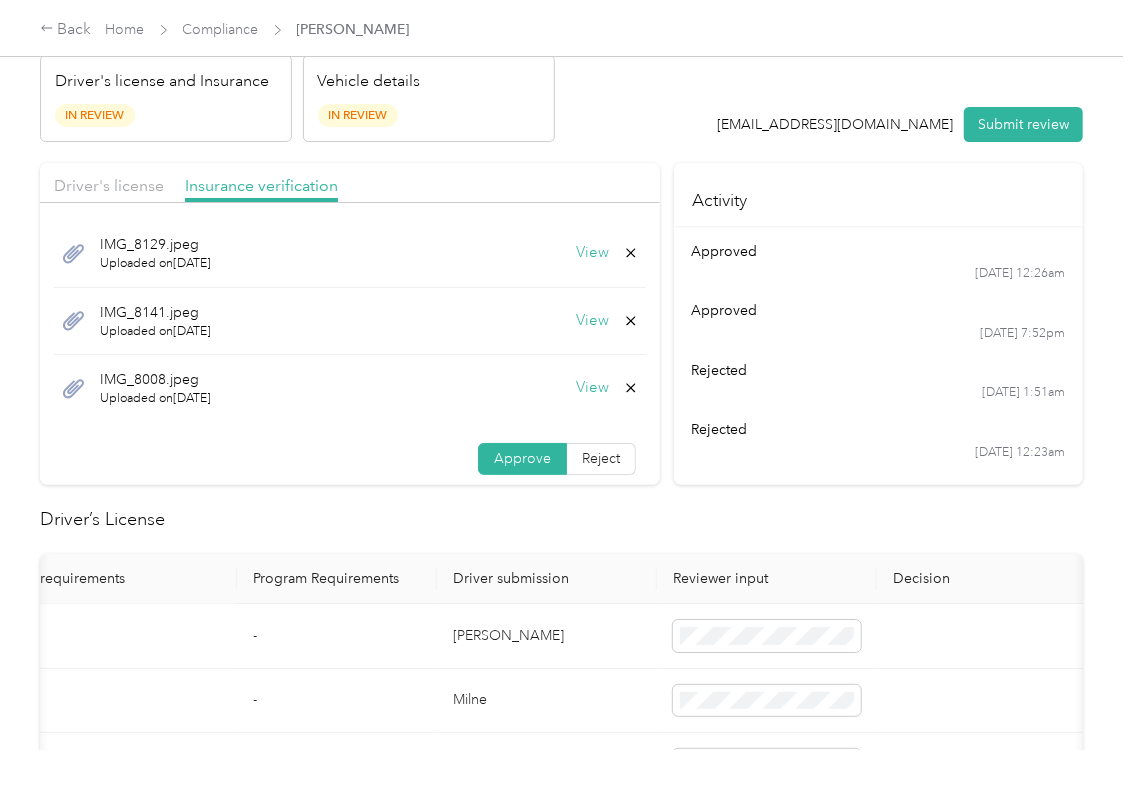 scroll, scrollTop: 0, scrollLeft: 0, axis: both 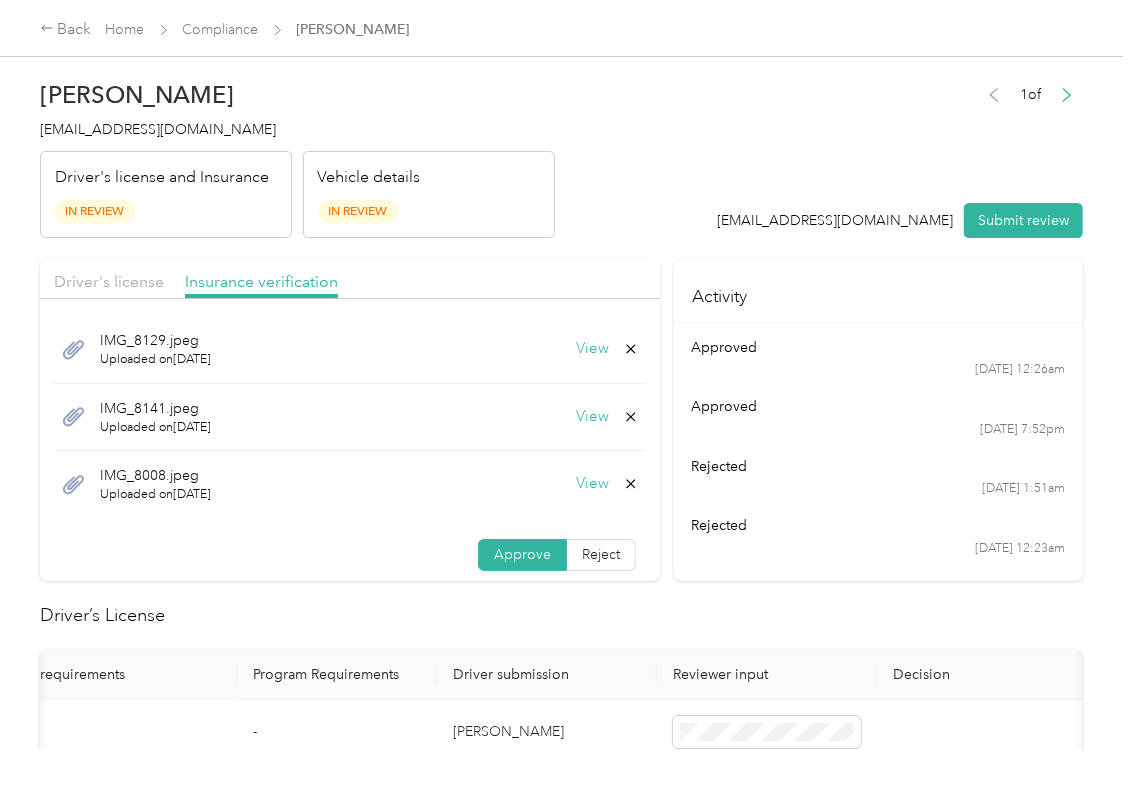 click on "View" at bounding box center [592, 484] 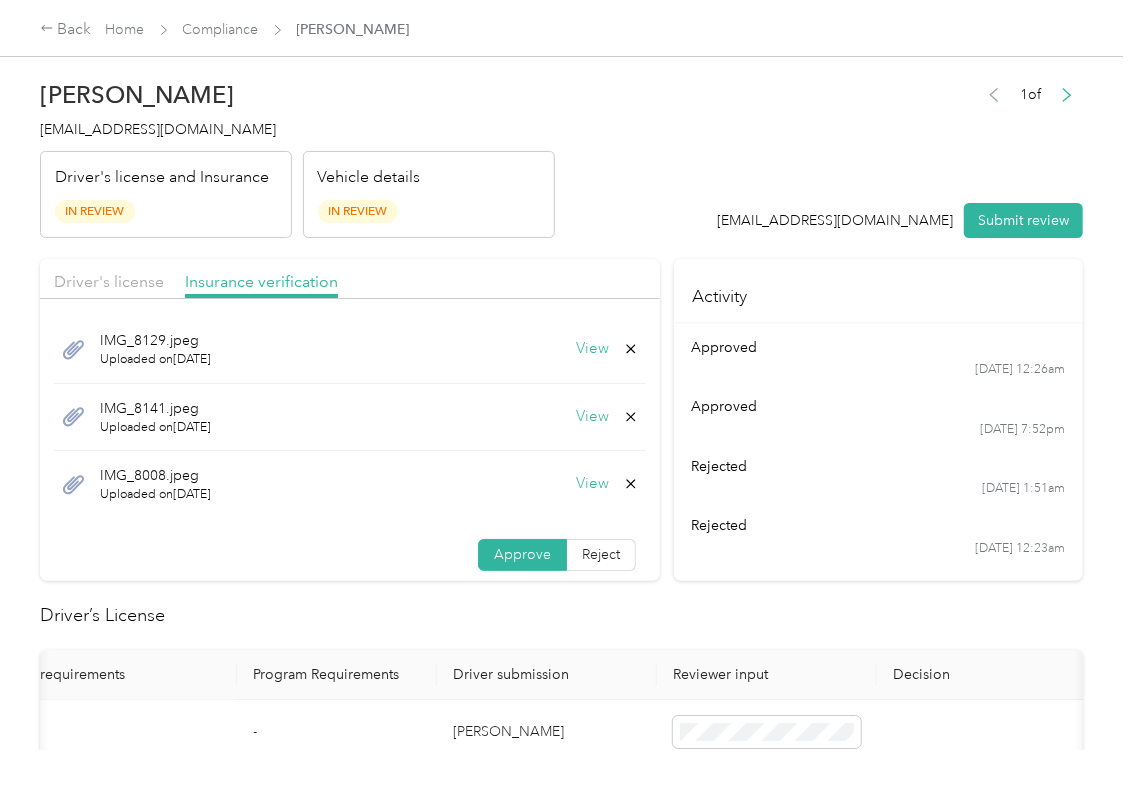 click 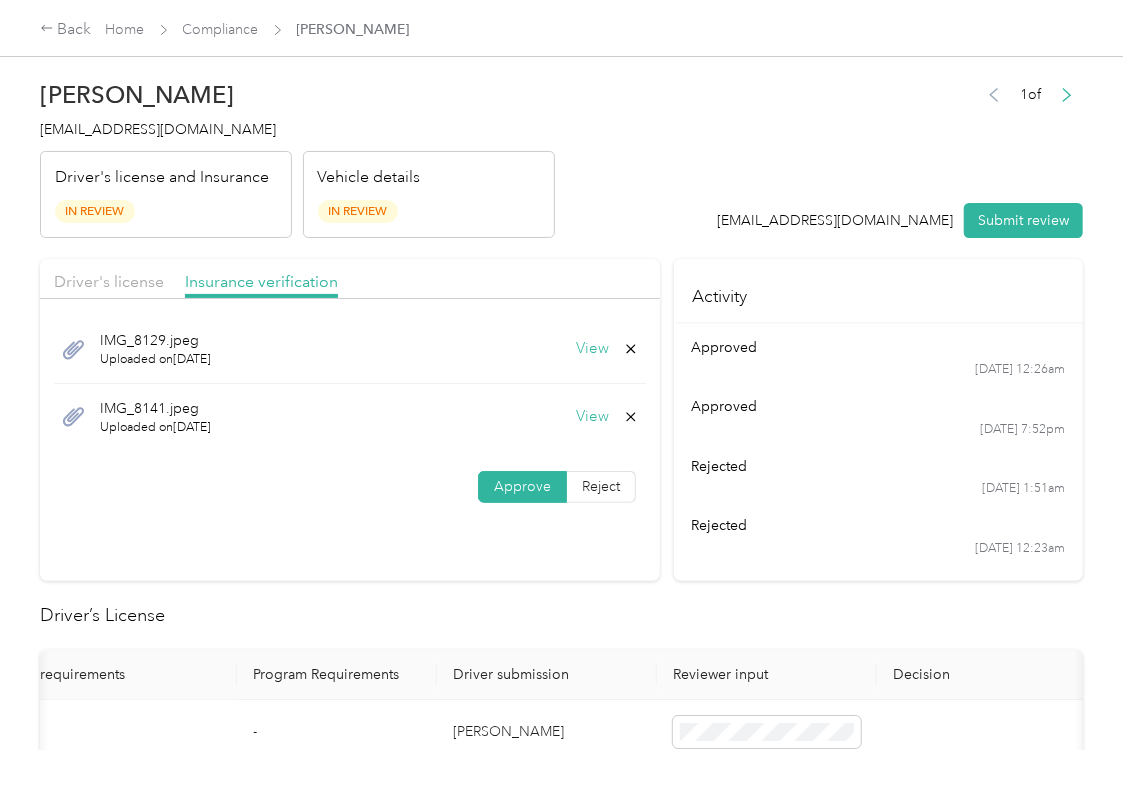 click on "View" at bounding box center [592, 417] 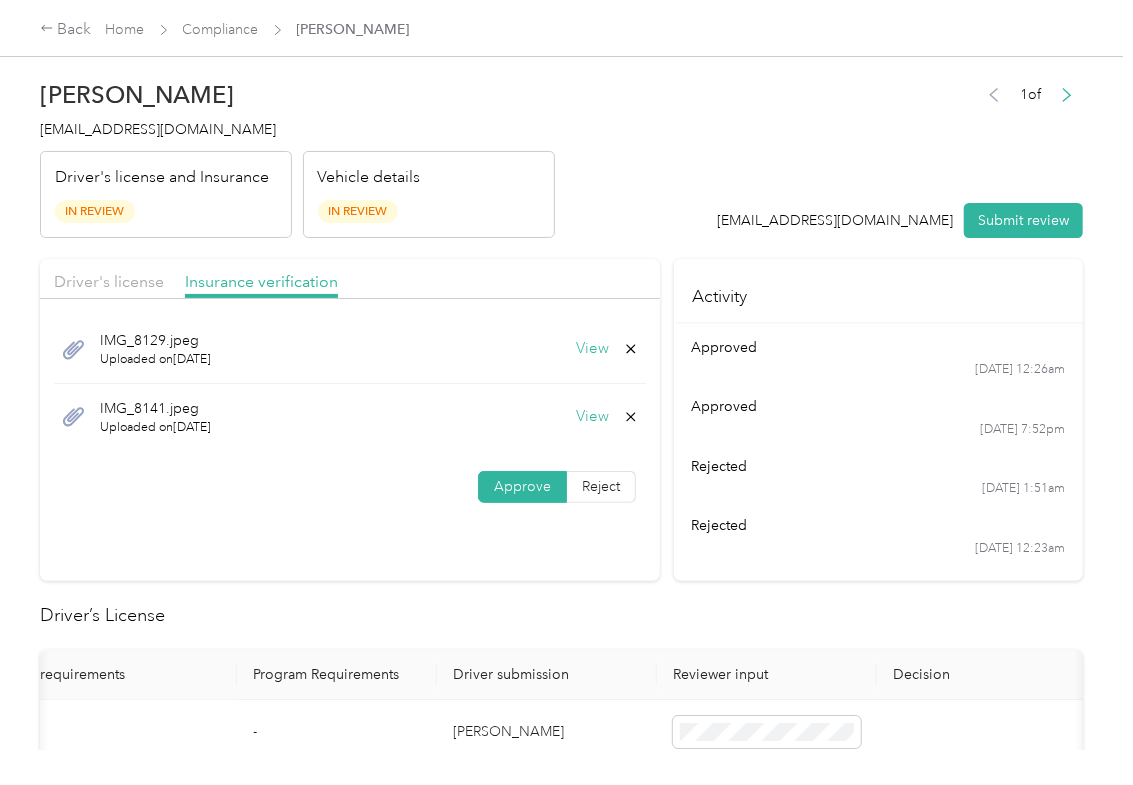 click on "View" at bounding box center (592, 417) 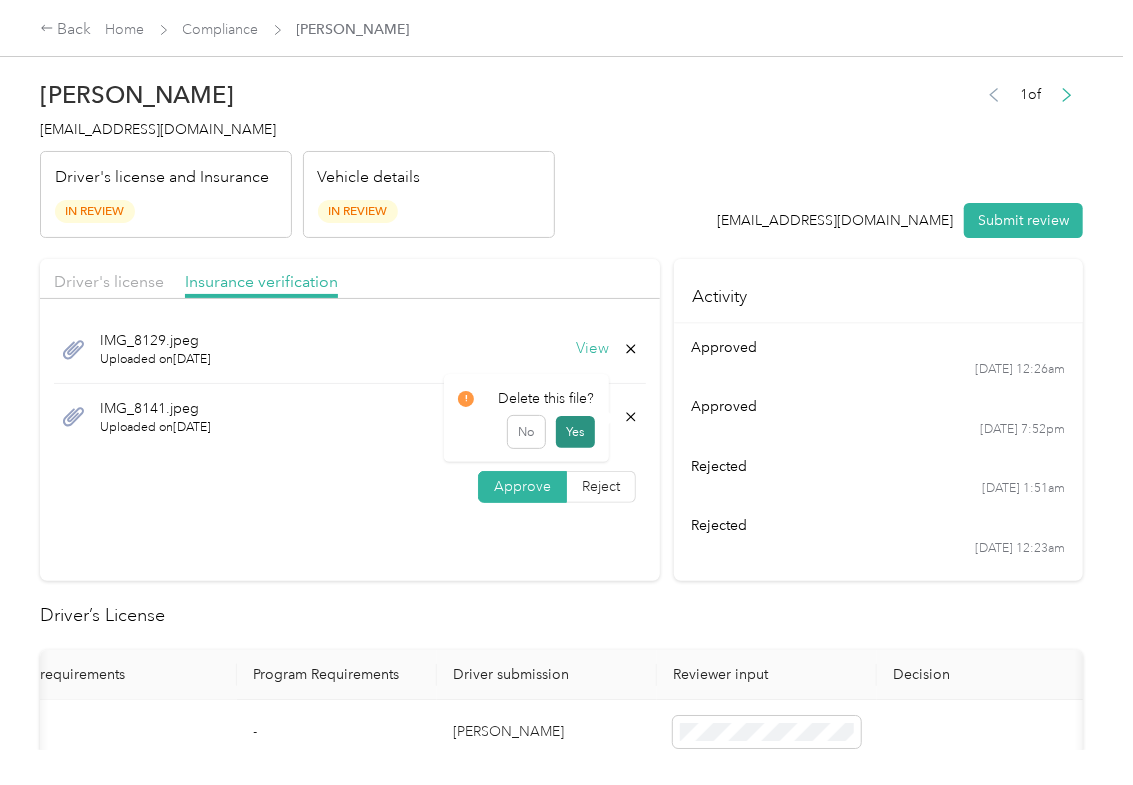 click on "Yes" at bounding box center [575, 432] 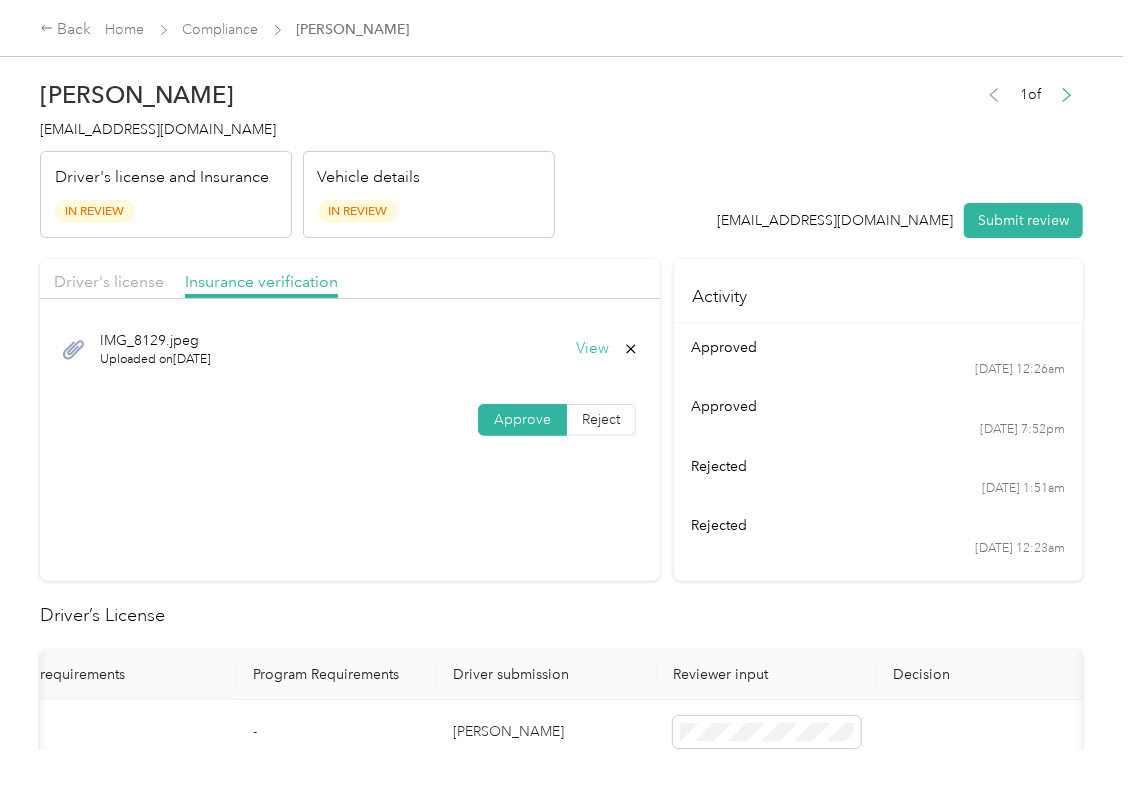 click on "View" at bounding box center (592, 349) 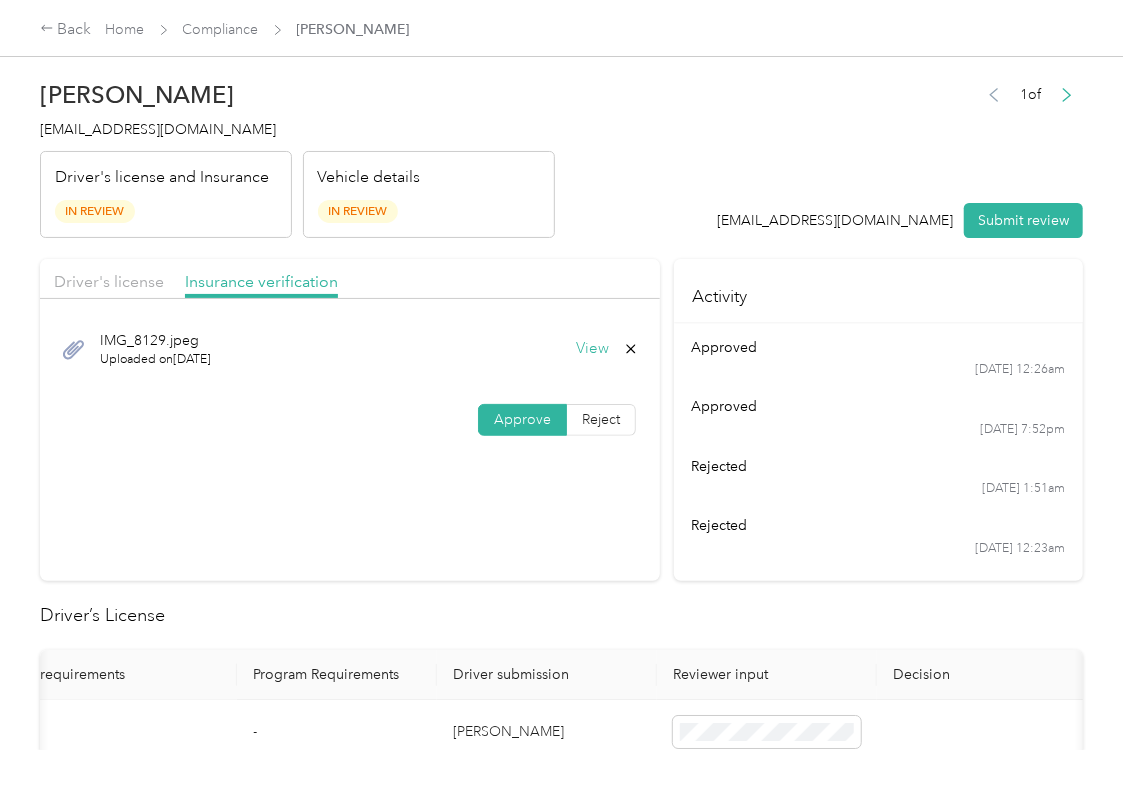 click 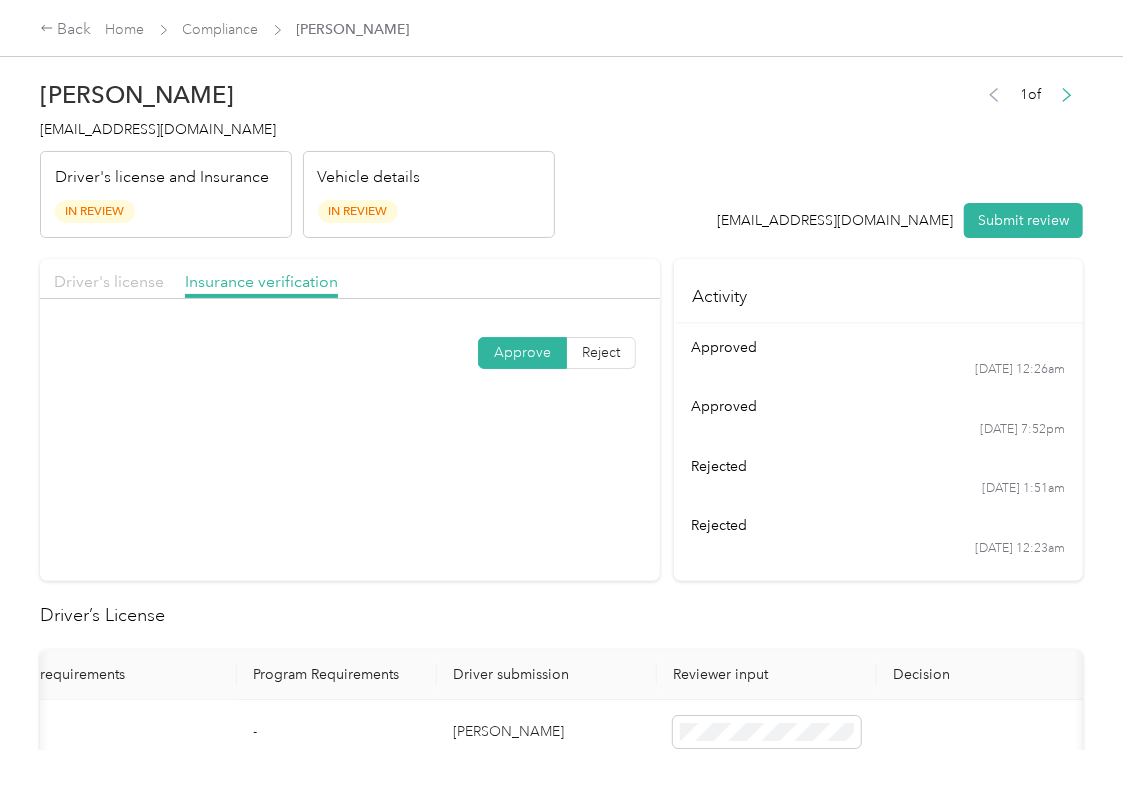 click on "Driver's license" at bounding box center [109, 281] 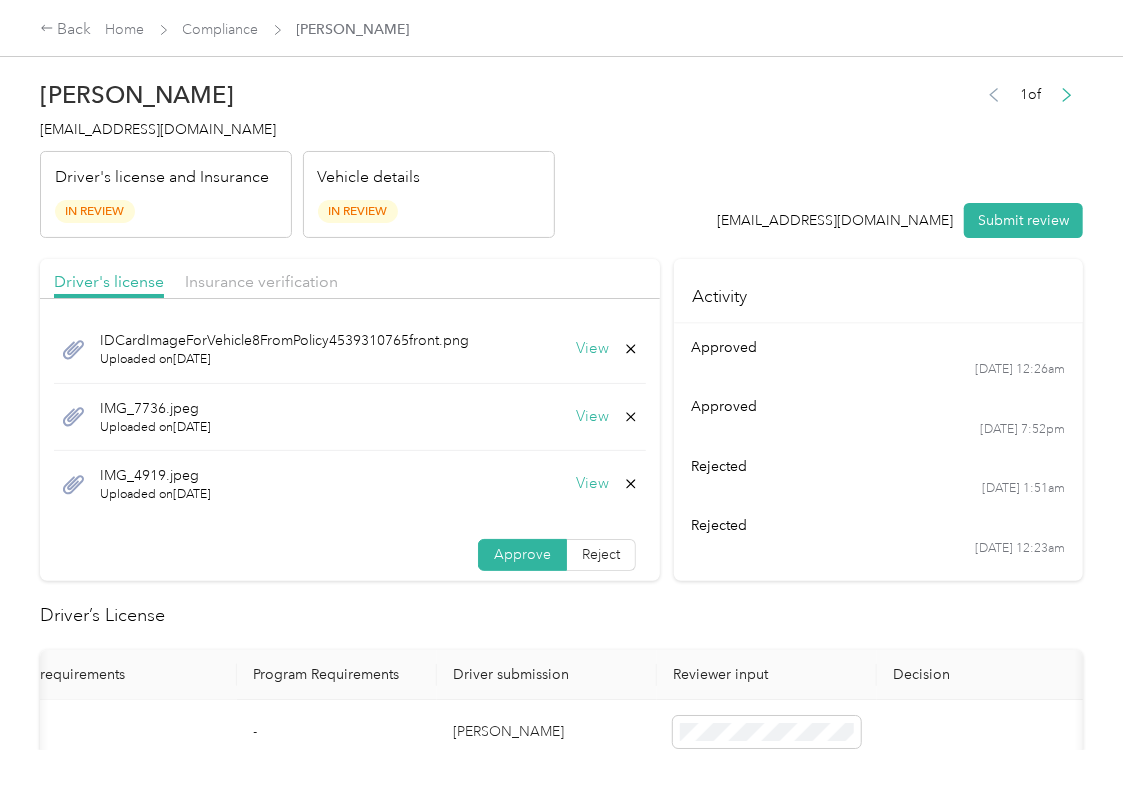 click on "View" at bounding box center [592, 417] 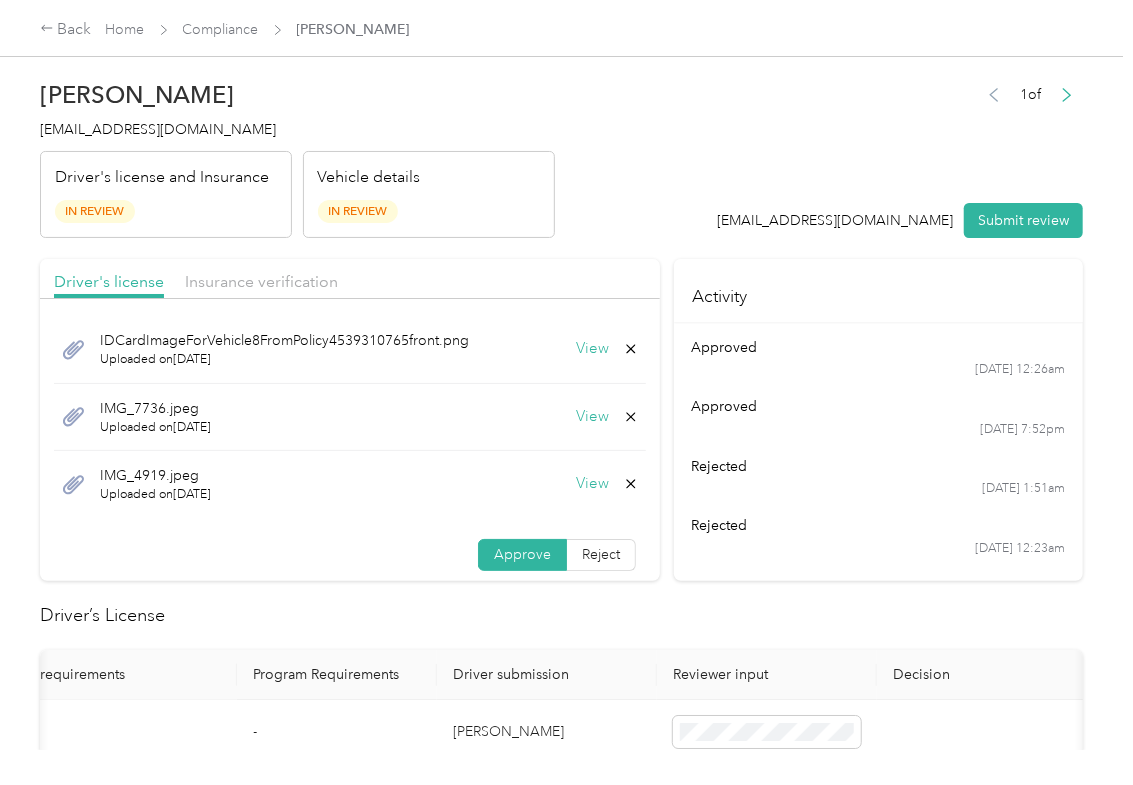 click on "View" at bounding box center [592, 484] 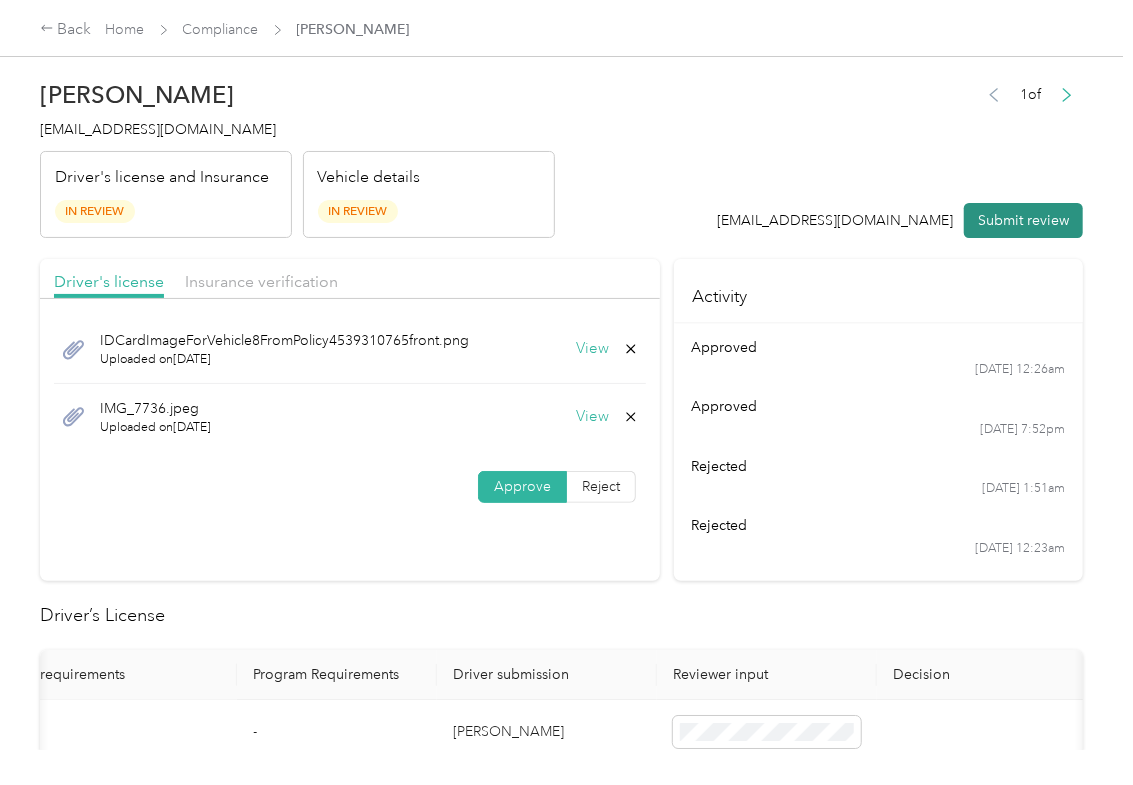 click on "Submit review" at bounding box center (1023, 220) 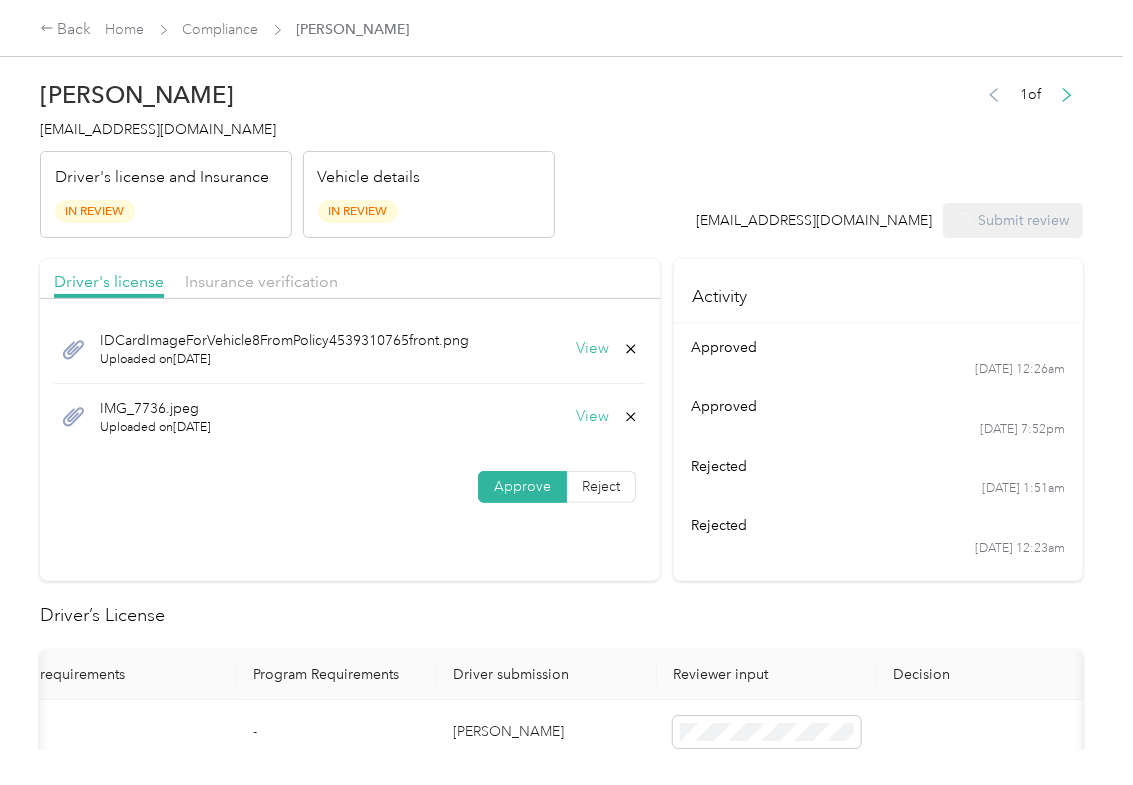 click on "[EMAIL_ADDRESS][DOMAIN_NAME]" at bounding box center (158, 129) 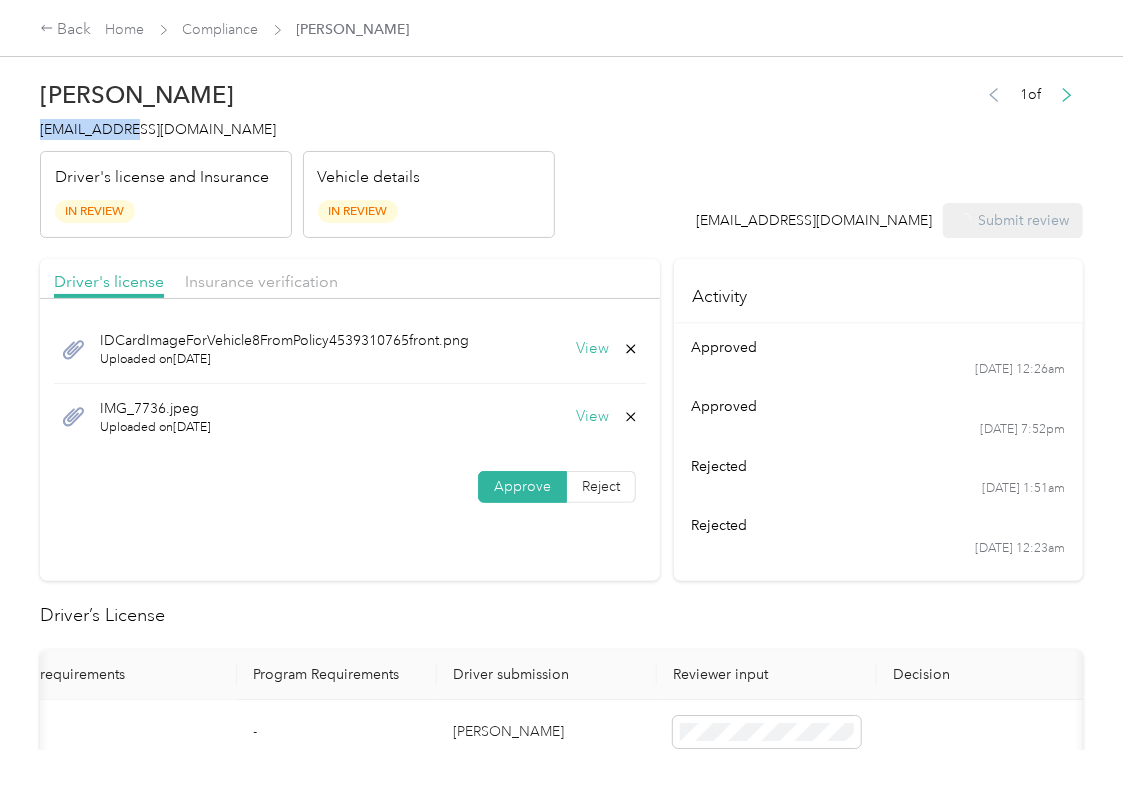 click on "[EMAIL_ADDRESS][DOMAIN_NAME]" at bounding box center [158, 129] 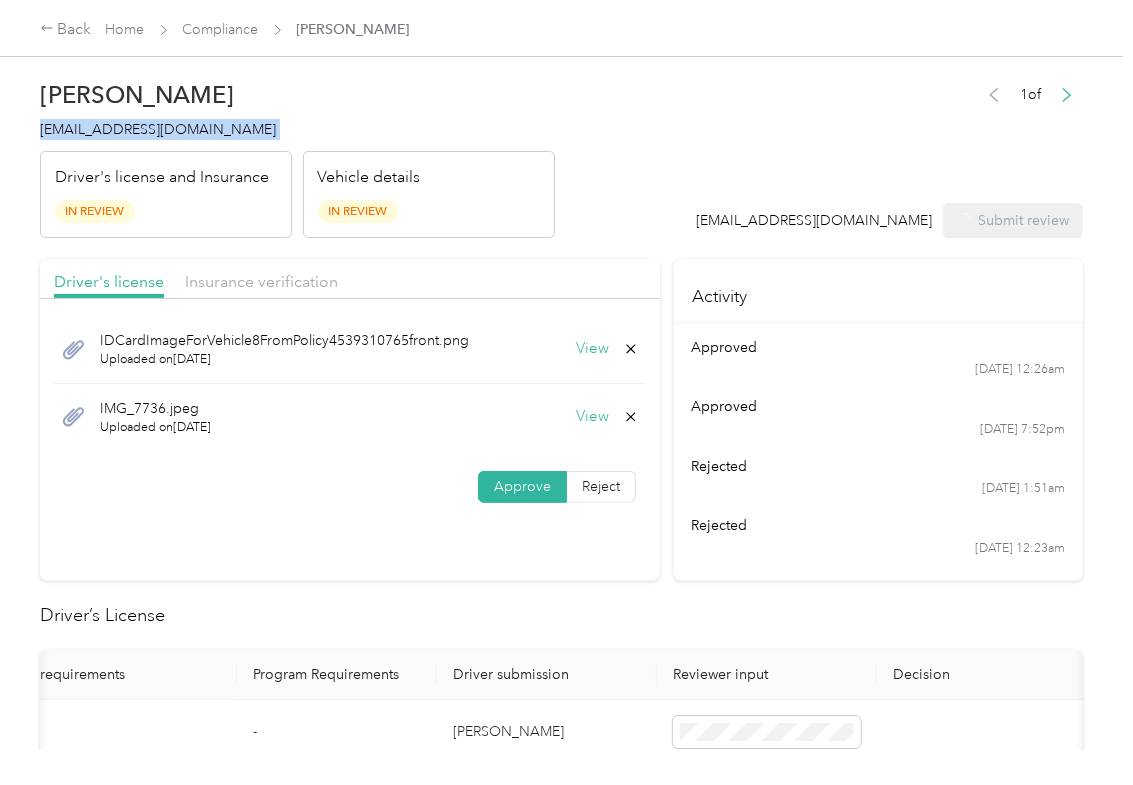 click on "[EMAIL_ADDRESS][DOMAIN_NAME]" at bounding box center (158, 129) 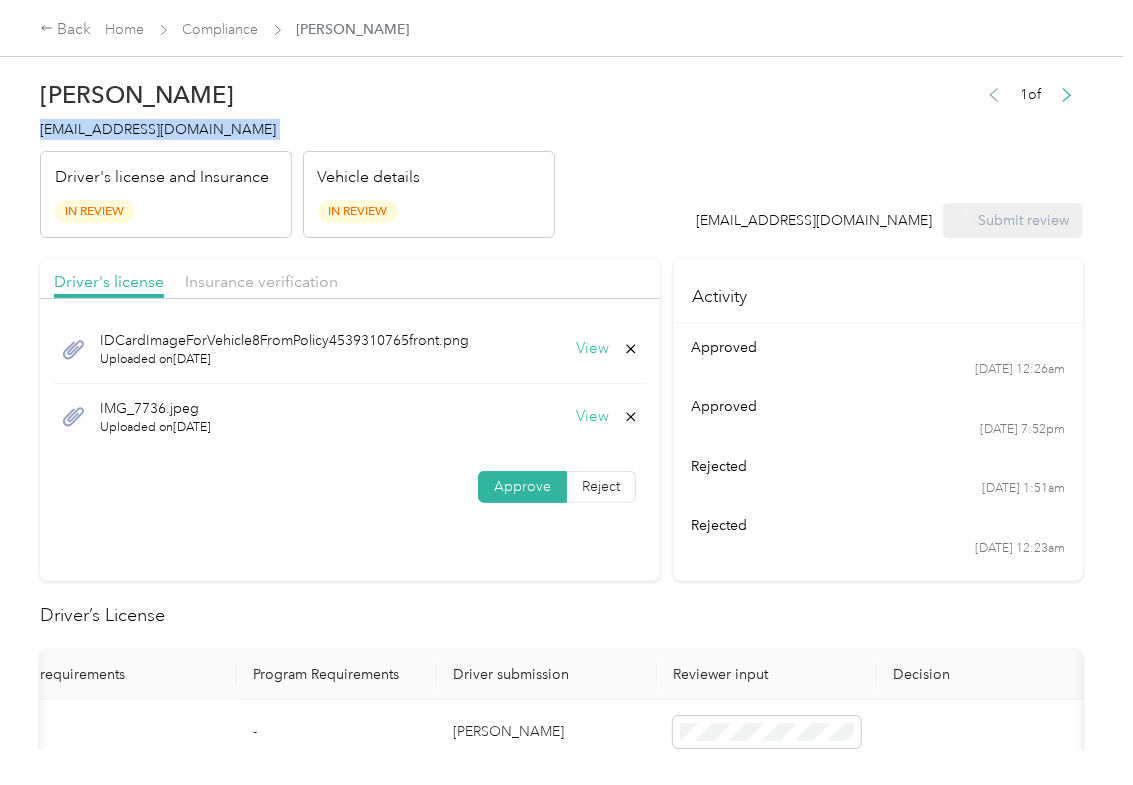 click on "[EMAIL_ADDRESS][DOMAIN_NAME]" at bounding box center (158, 129) 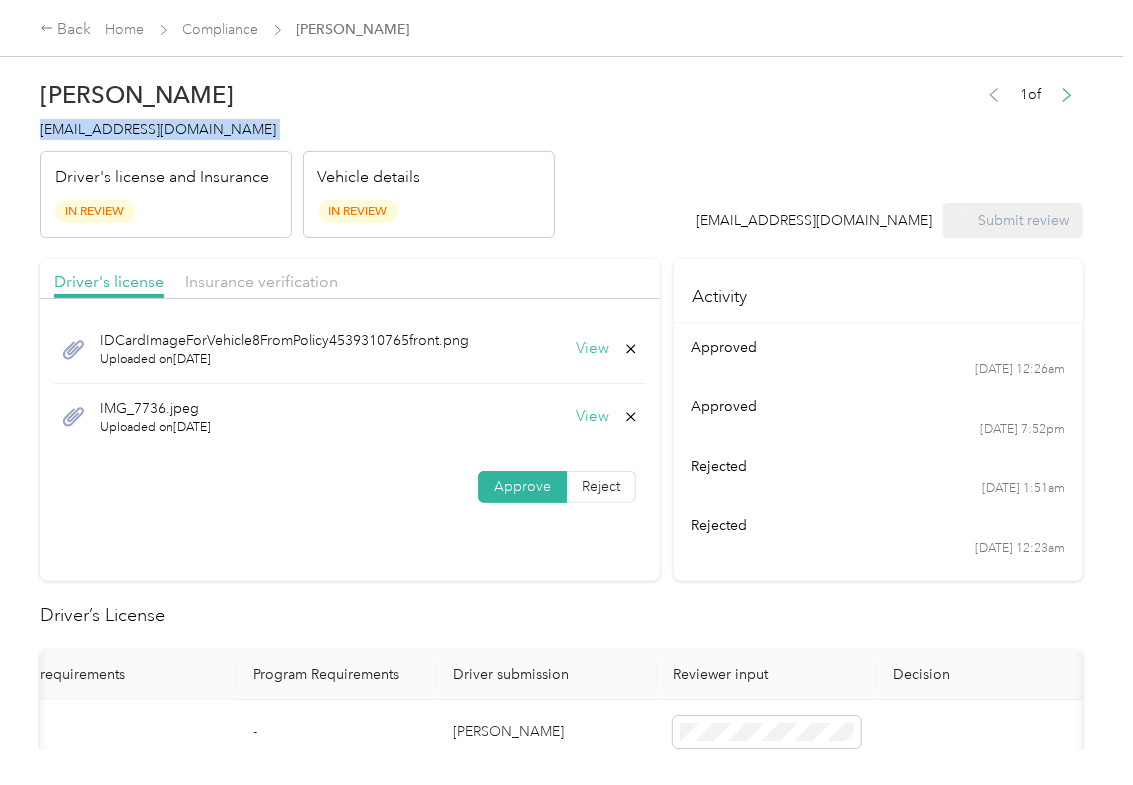 copy on "[EMAIL_ADDRESS][DOMAIN_NAME]" 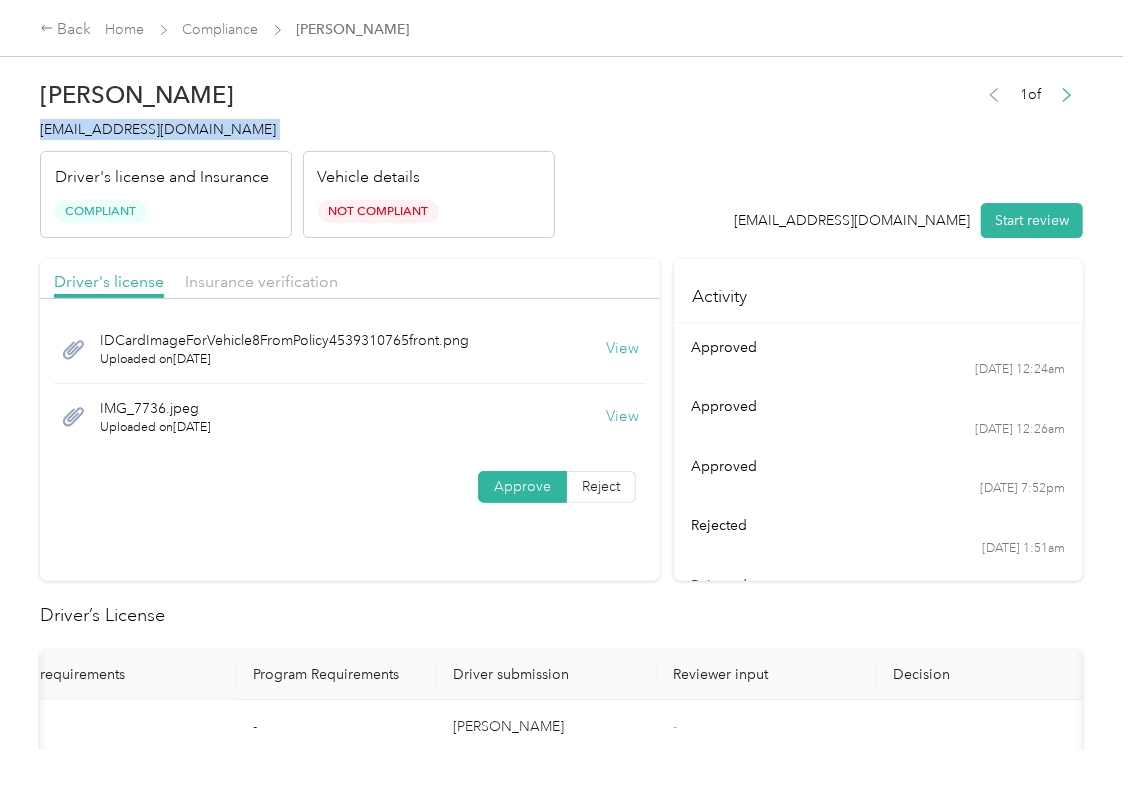 click on "rejected" at bounding box center [879, 585] 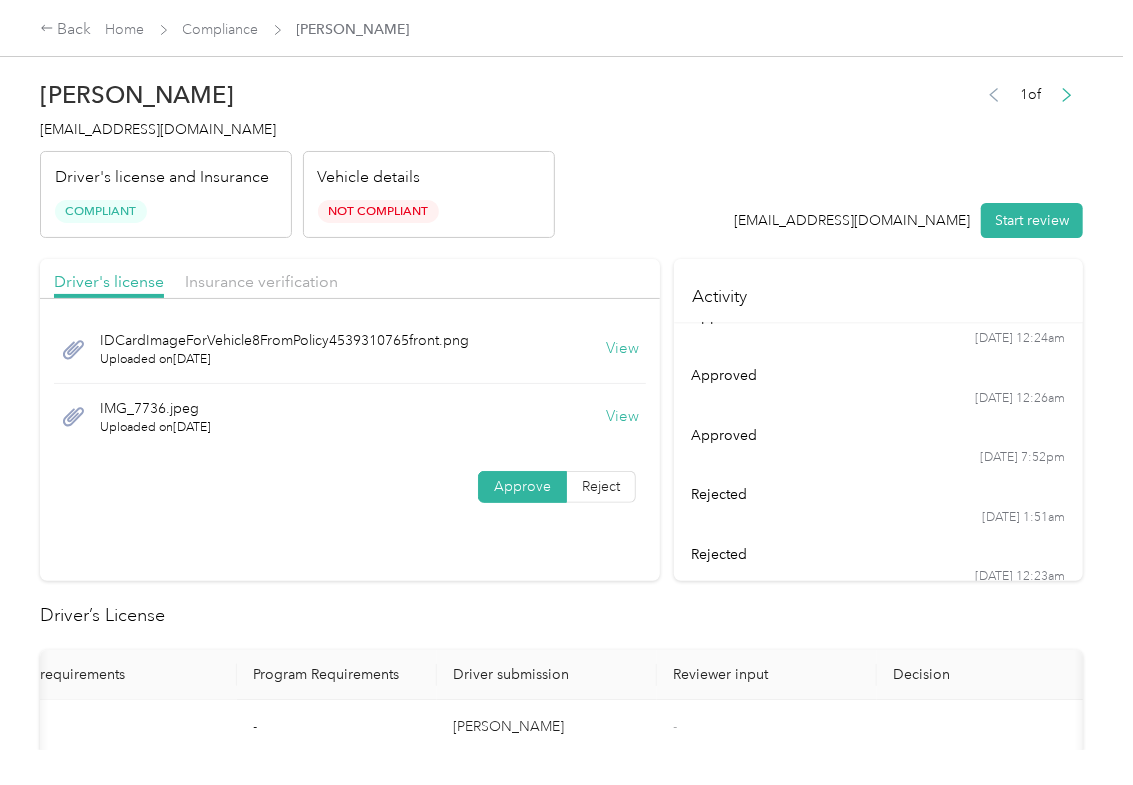 scroll, scrollTop: 104, scrollLeft: 0, axis: vertical 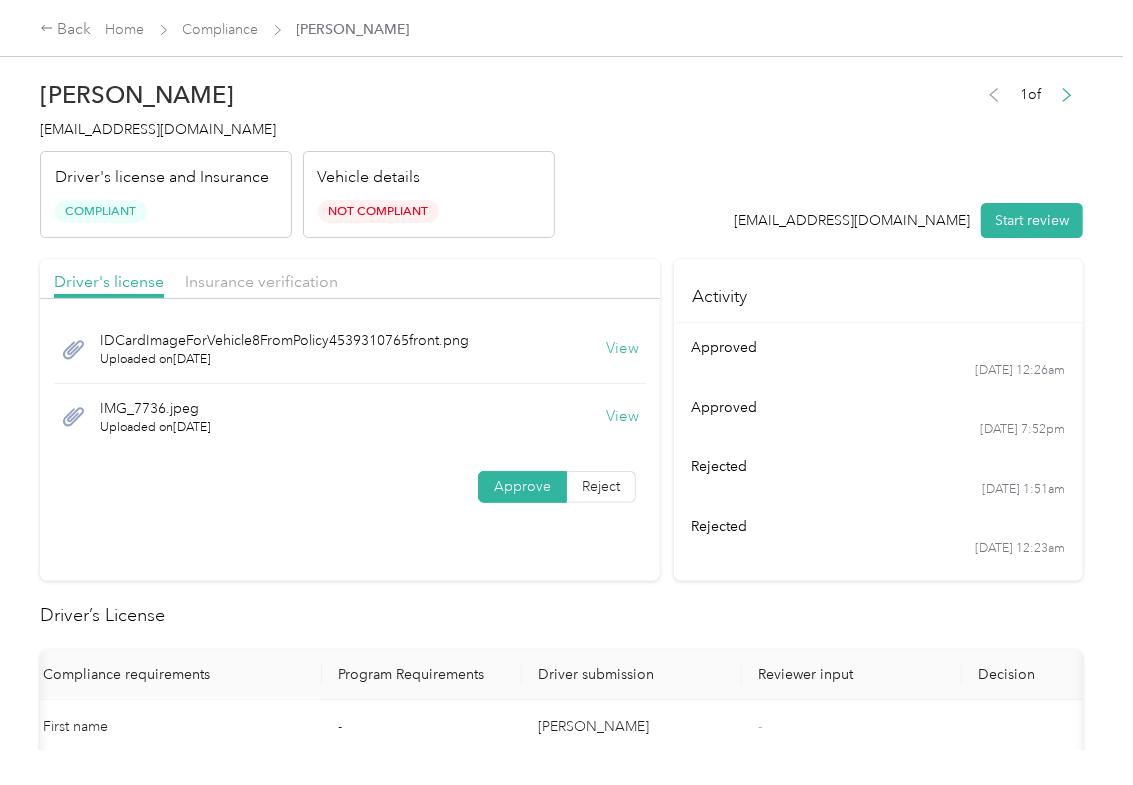 click on "View" at bounding box center (622, 349) 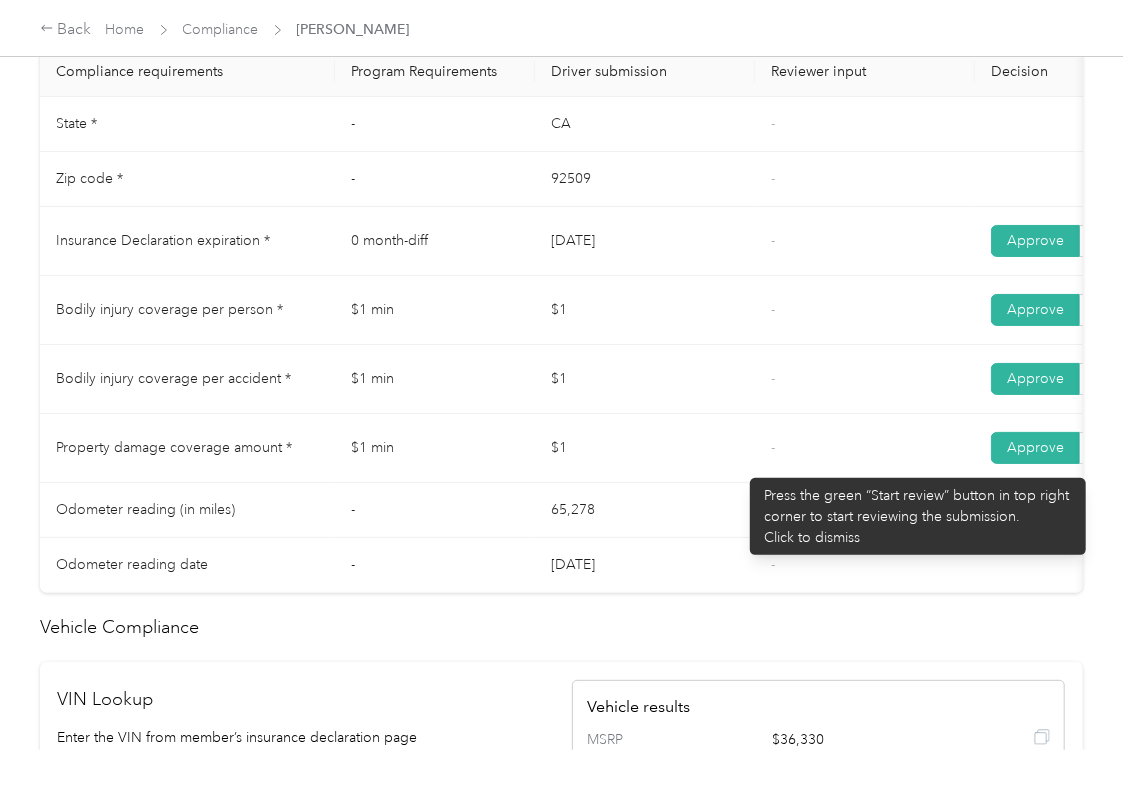 scroll, scrollTop: 938, scrollLeft: 0, axis: vertical 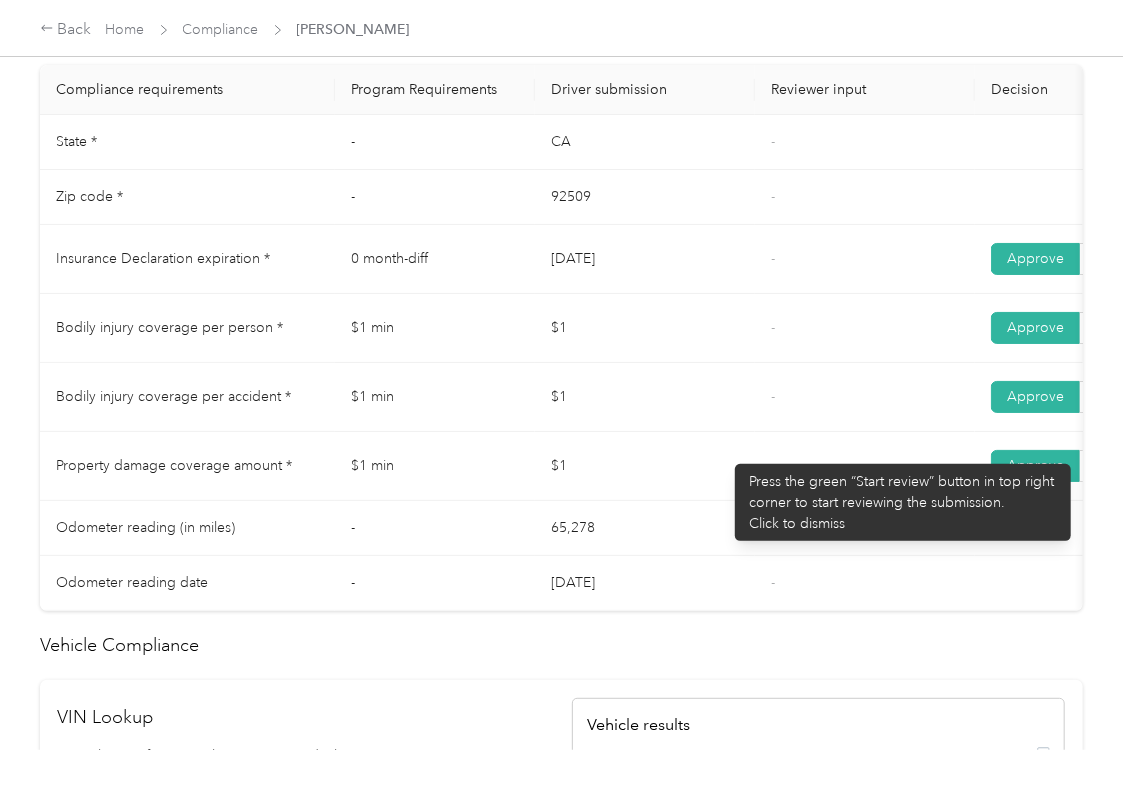 click on "$1" at bounding box center (645, 397) 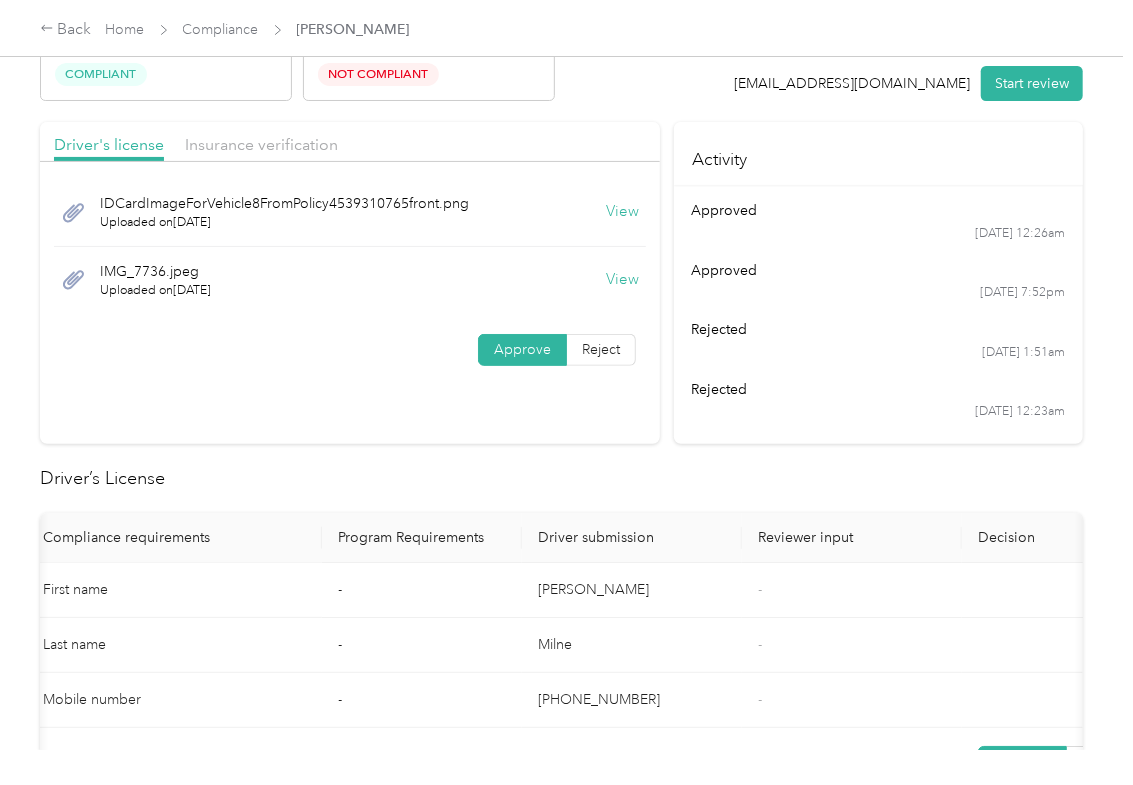 scroll, scrollTop: 0, scrollLeft: 0, axis: both 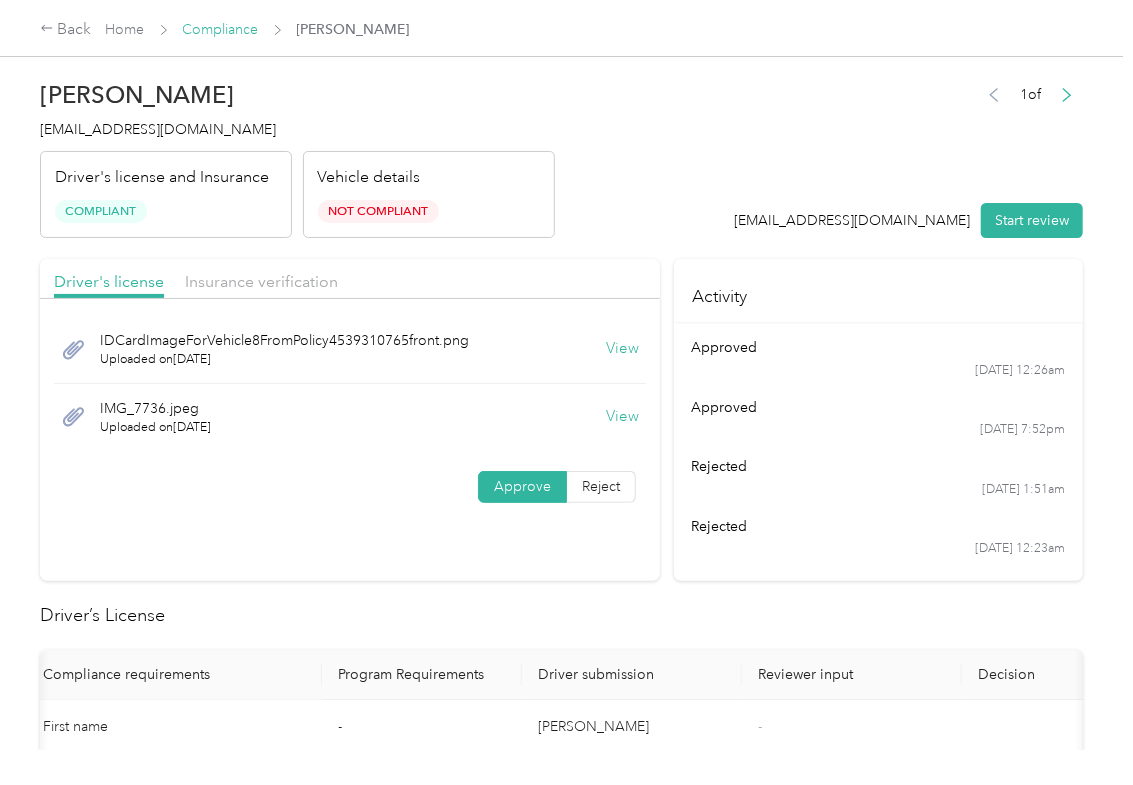 click on "Compliance" at bounding box center [221, 29] 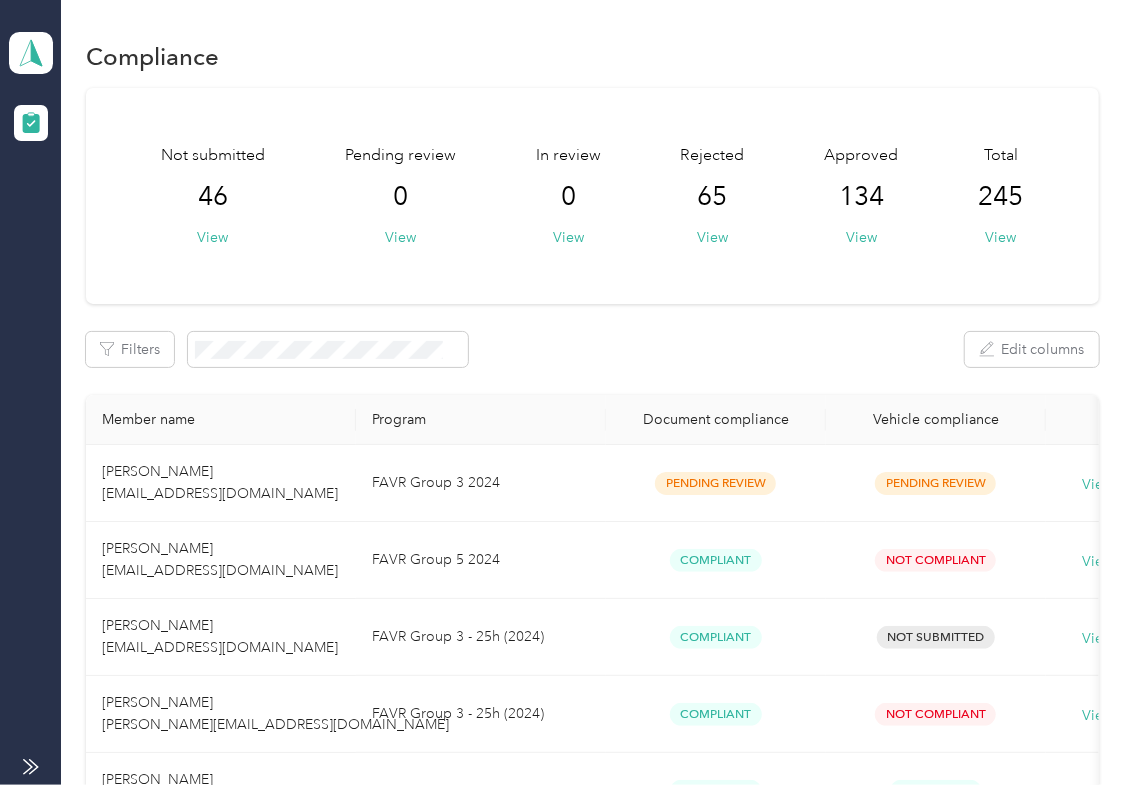 click on "Not submitted 46 View Pending review 0 View In review 0 View Rejected 65 View Approved 134 View Total 245 View" at bounding box center [592, 196] 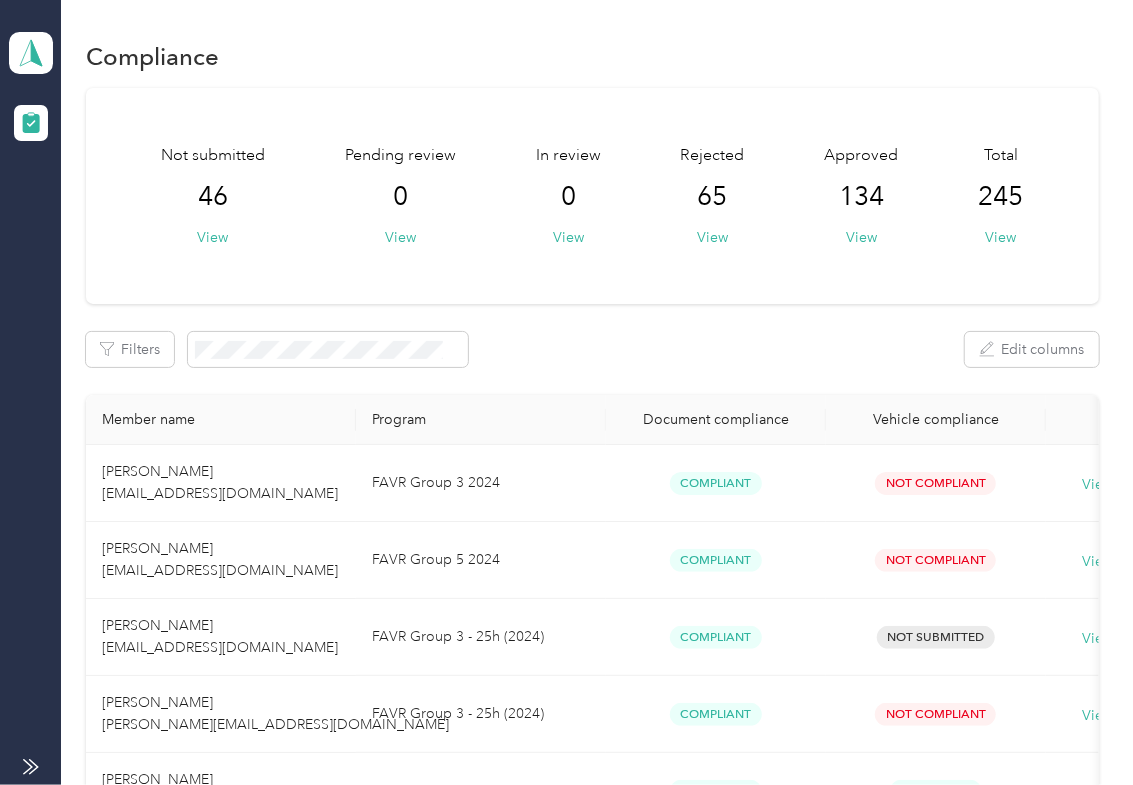 click on "Diligent Delivery Team dashboard" at bounding box center (30, 392) 